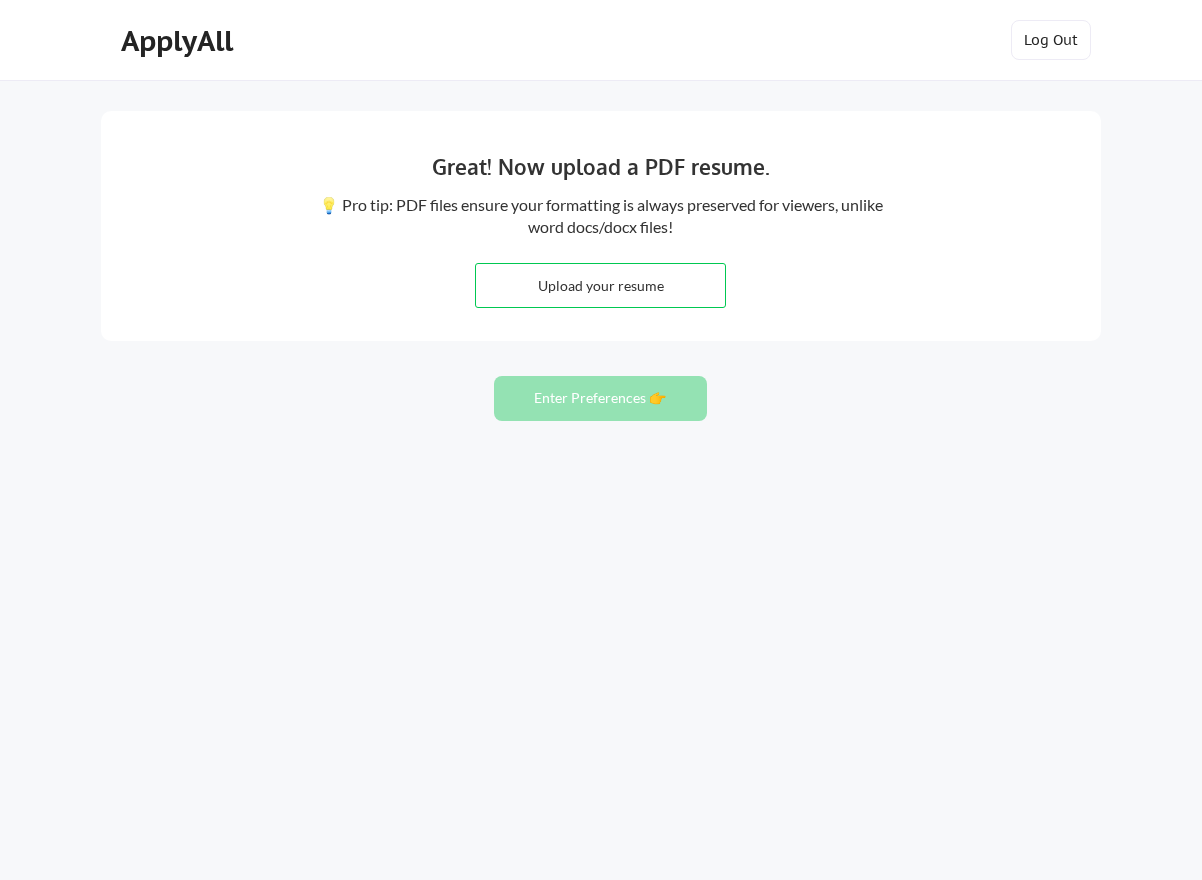 scroll, scrollTop: 0, scrollLeft: 0, axis: both 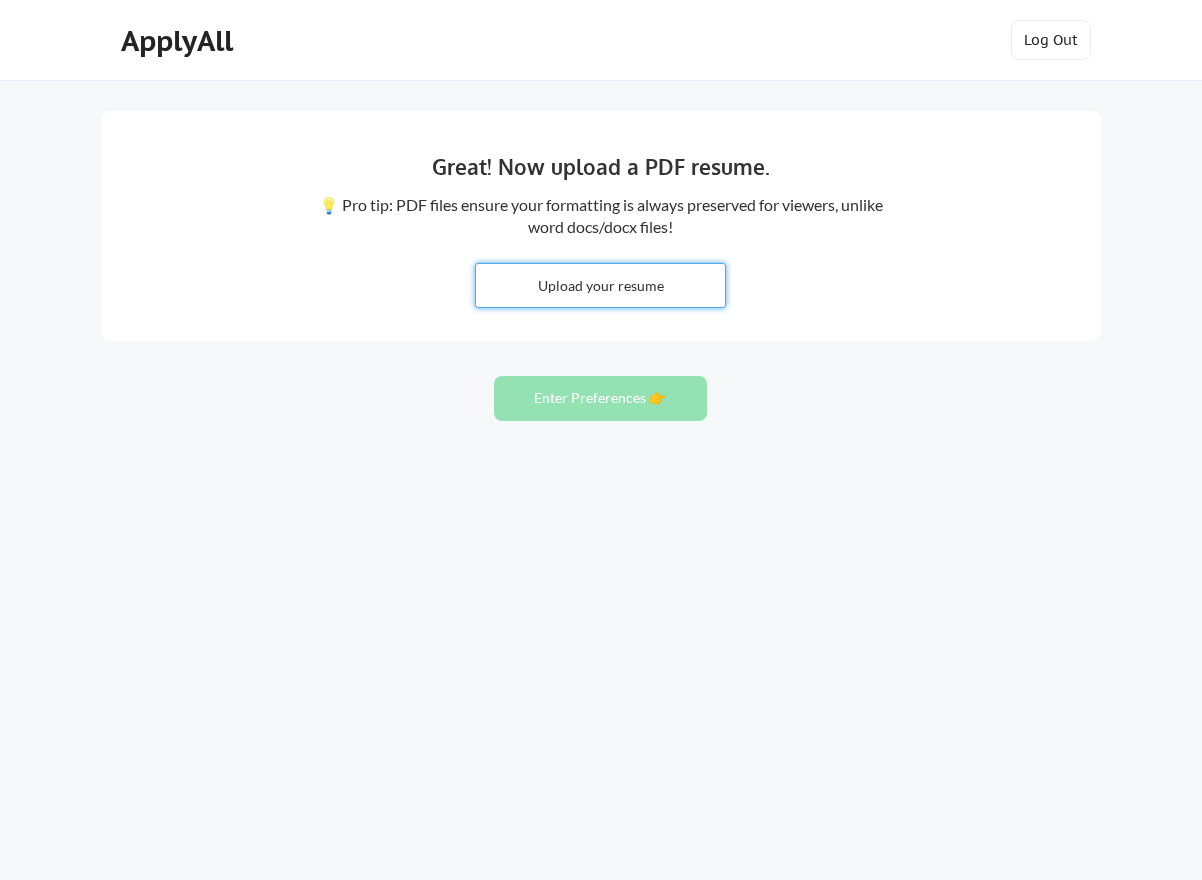 type on "C:\fakepath\Pruskowski2025.pdf" 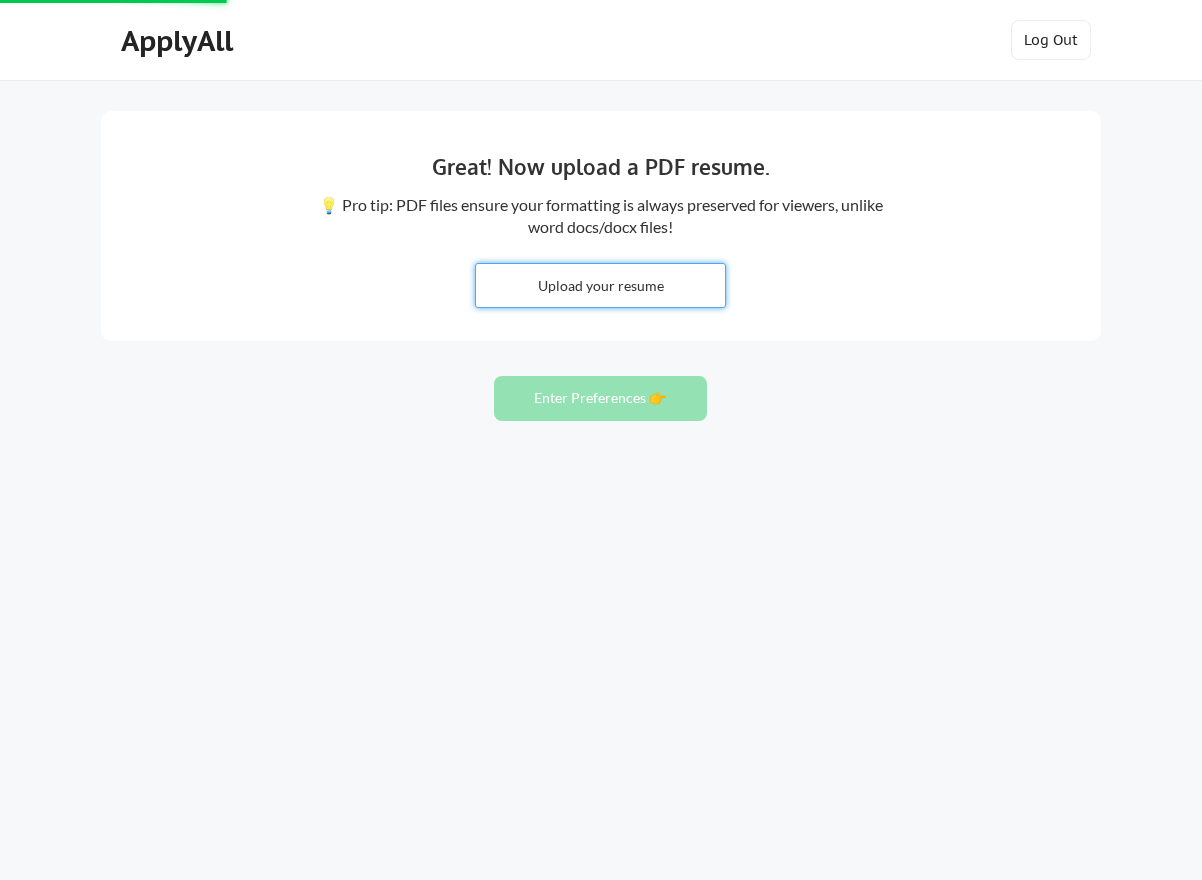 type 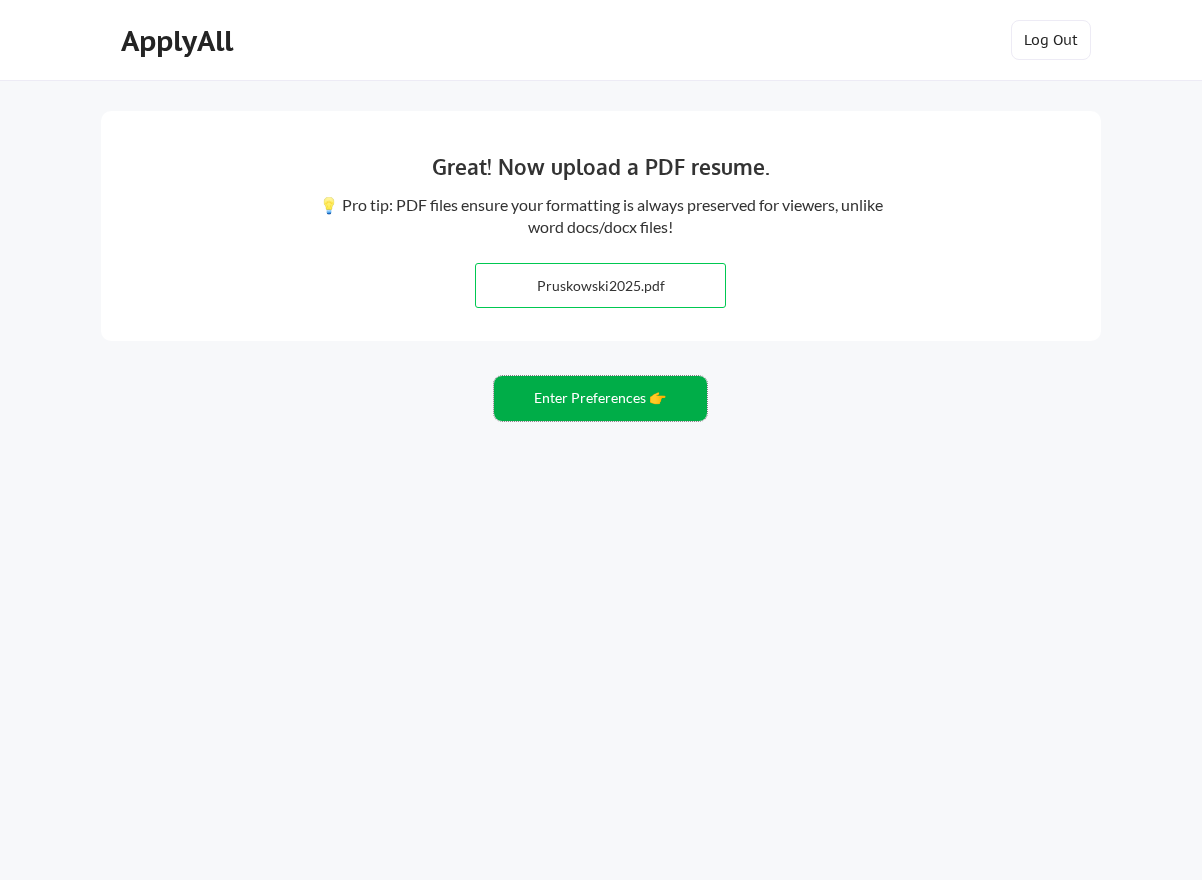 click on "Enter Preferences  👉" at bounding box center (600, 398) 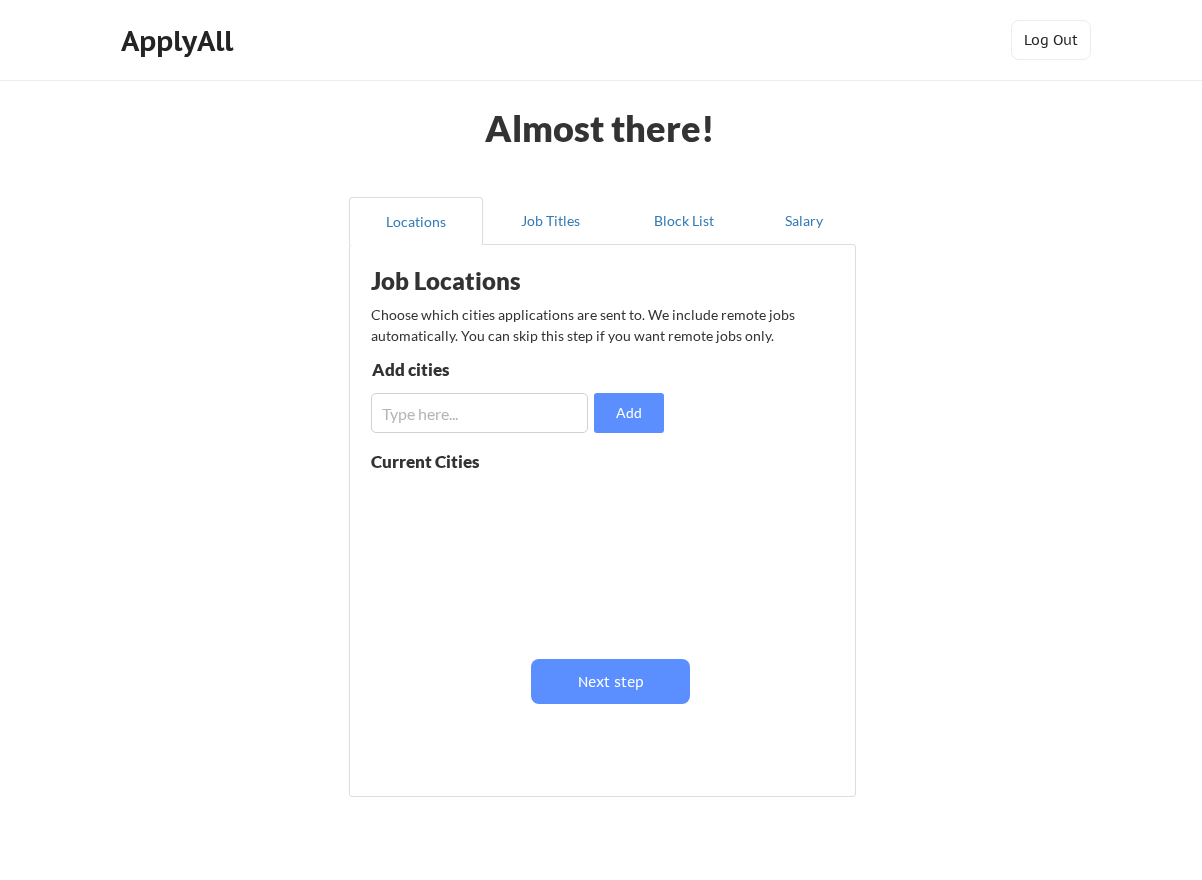 scroll, scrollTop: 0, scrollLeft: 0, axis: both 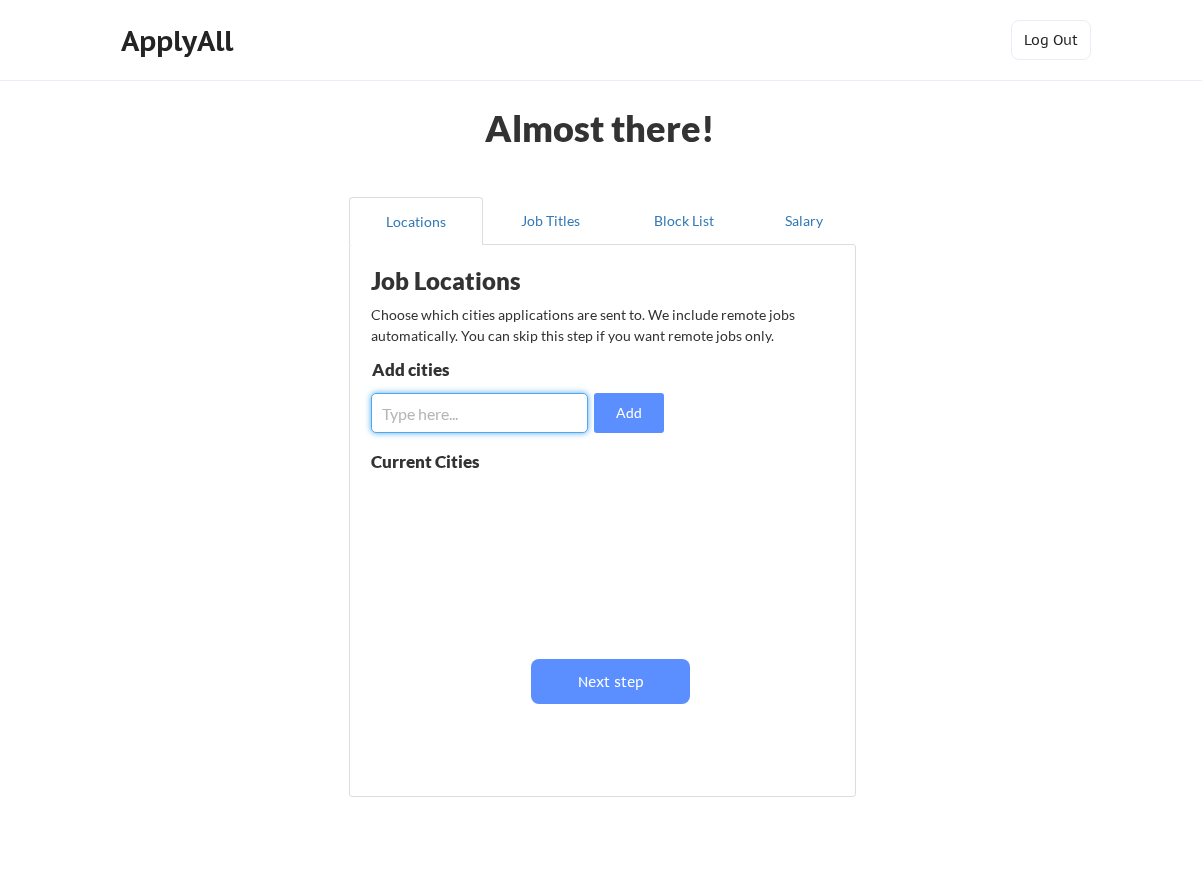 click at bounding box center [479, 413] 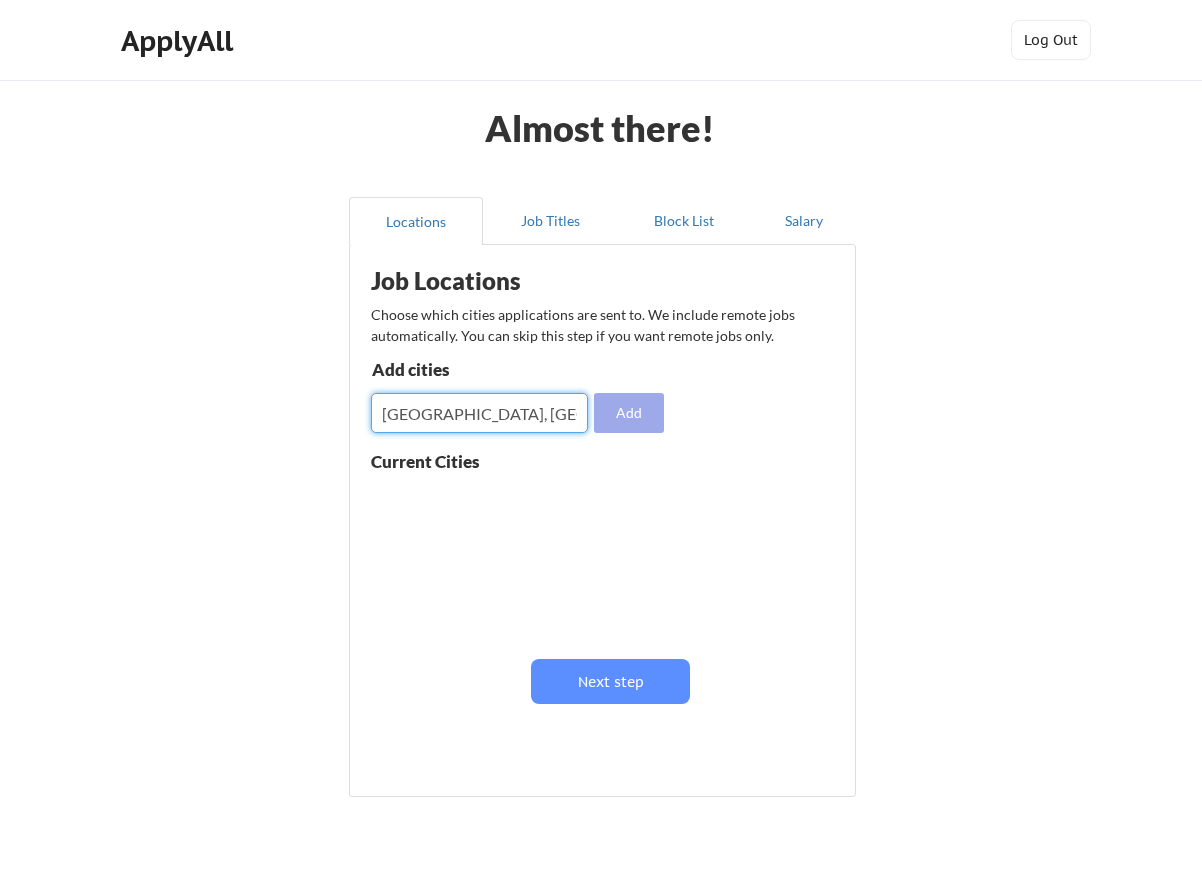 type on "warren, nj" 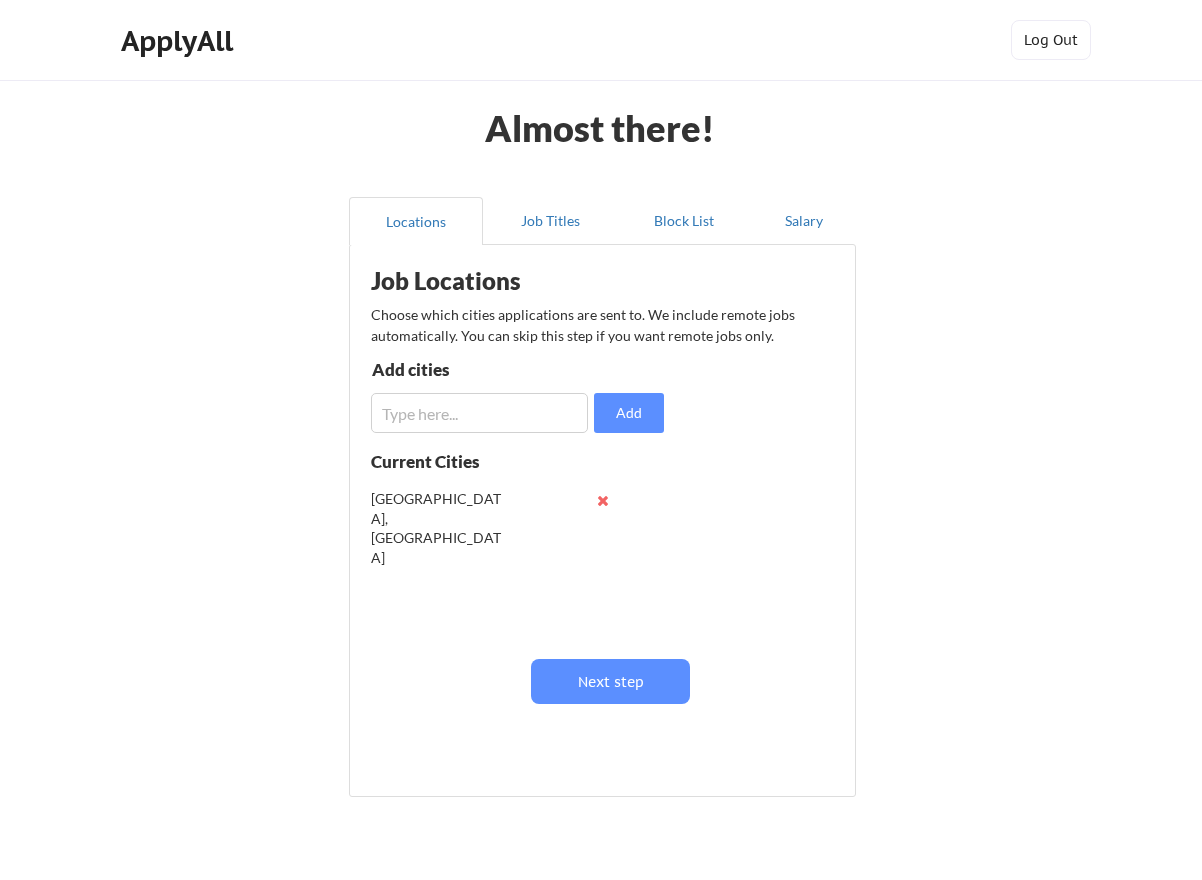 click at bounding box center (479, 413) 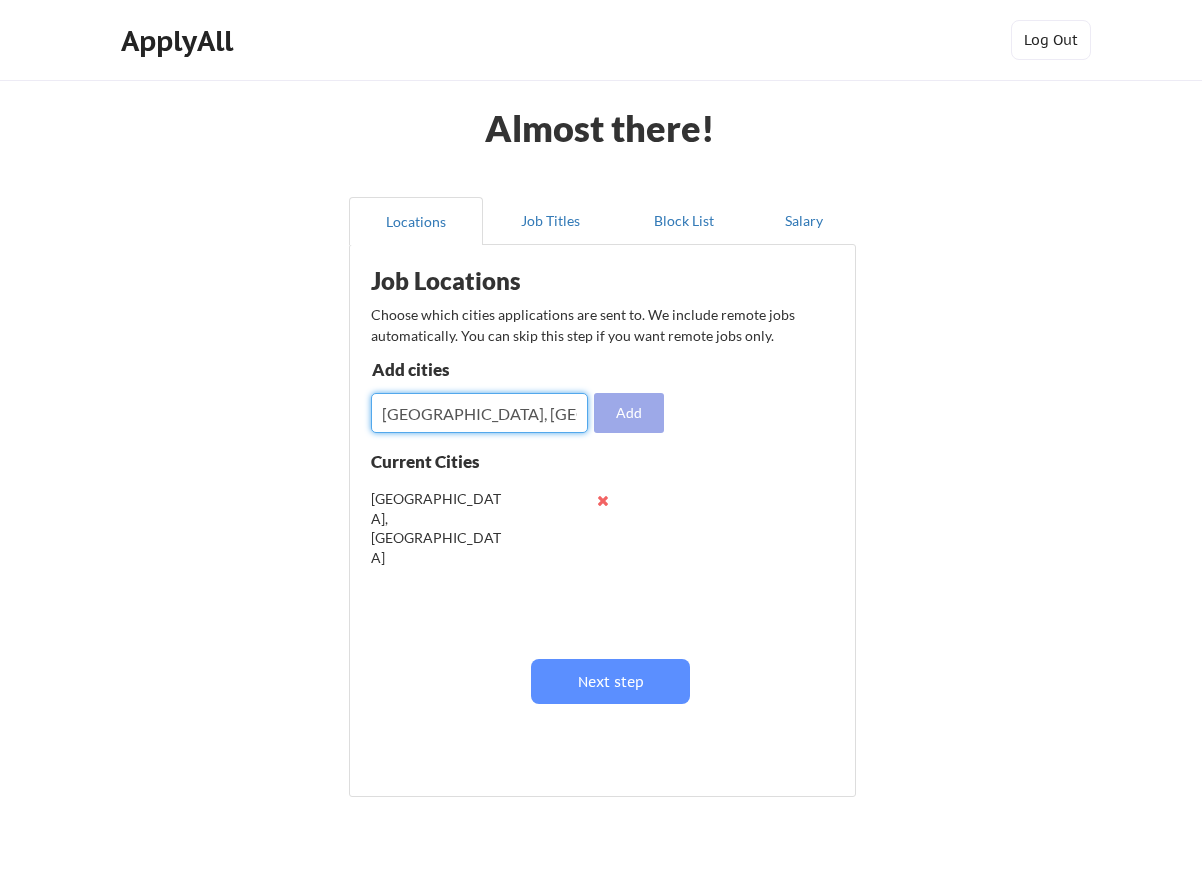 type on "austin, tx" 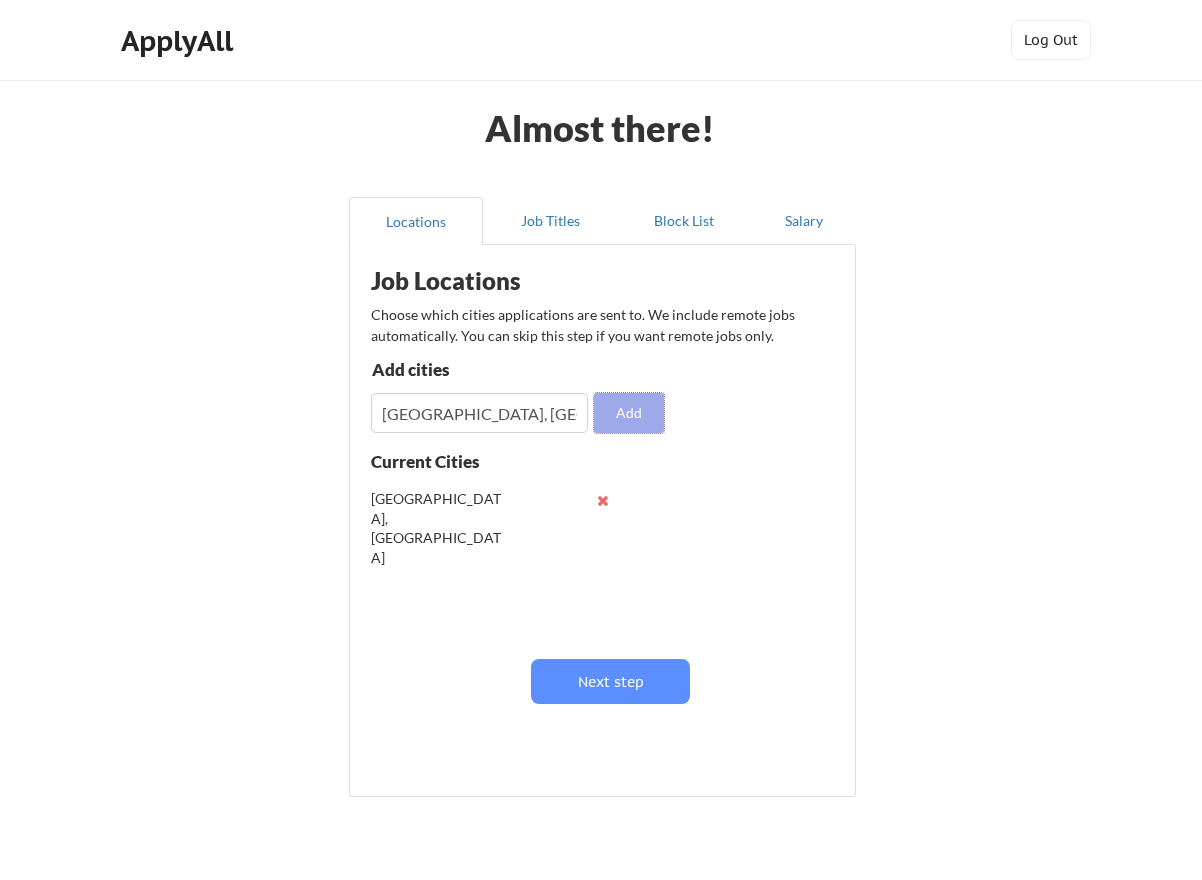 click on "Add" at bounding box center [629, 413] 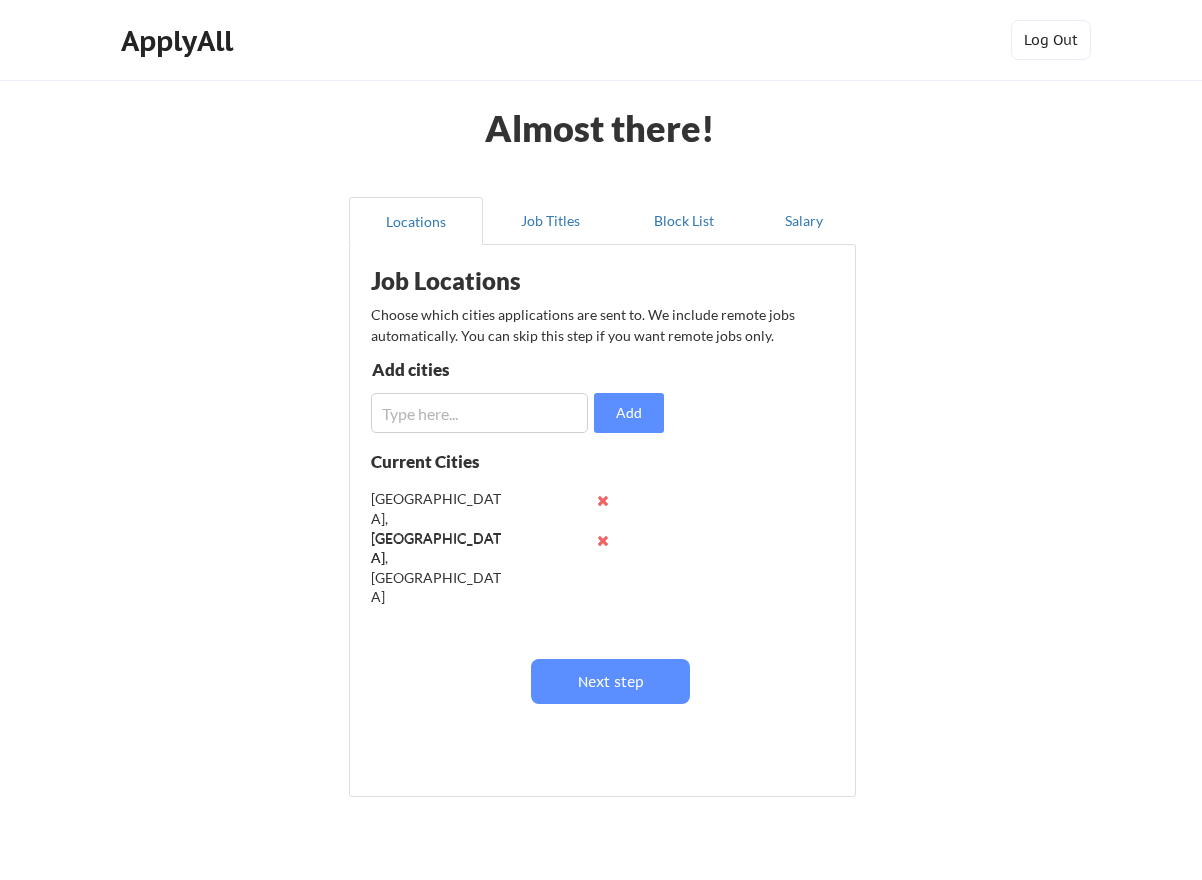 click at bounding box center (479, 413) 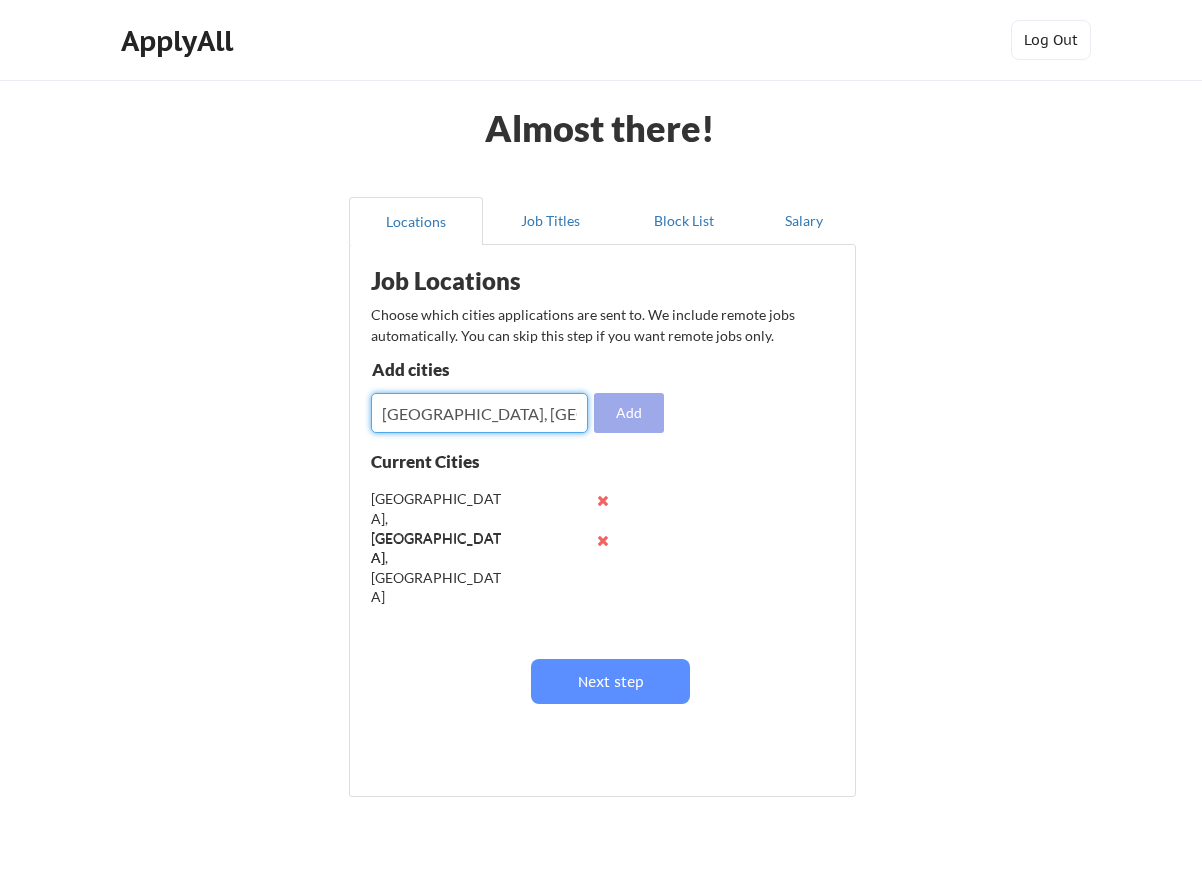 type on "knoxville, tn" 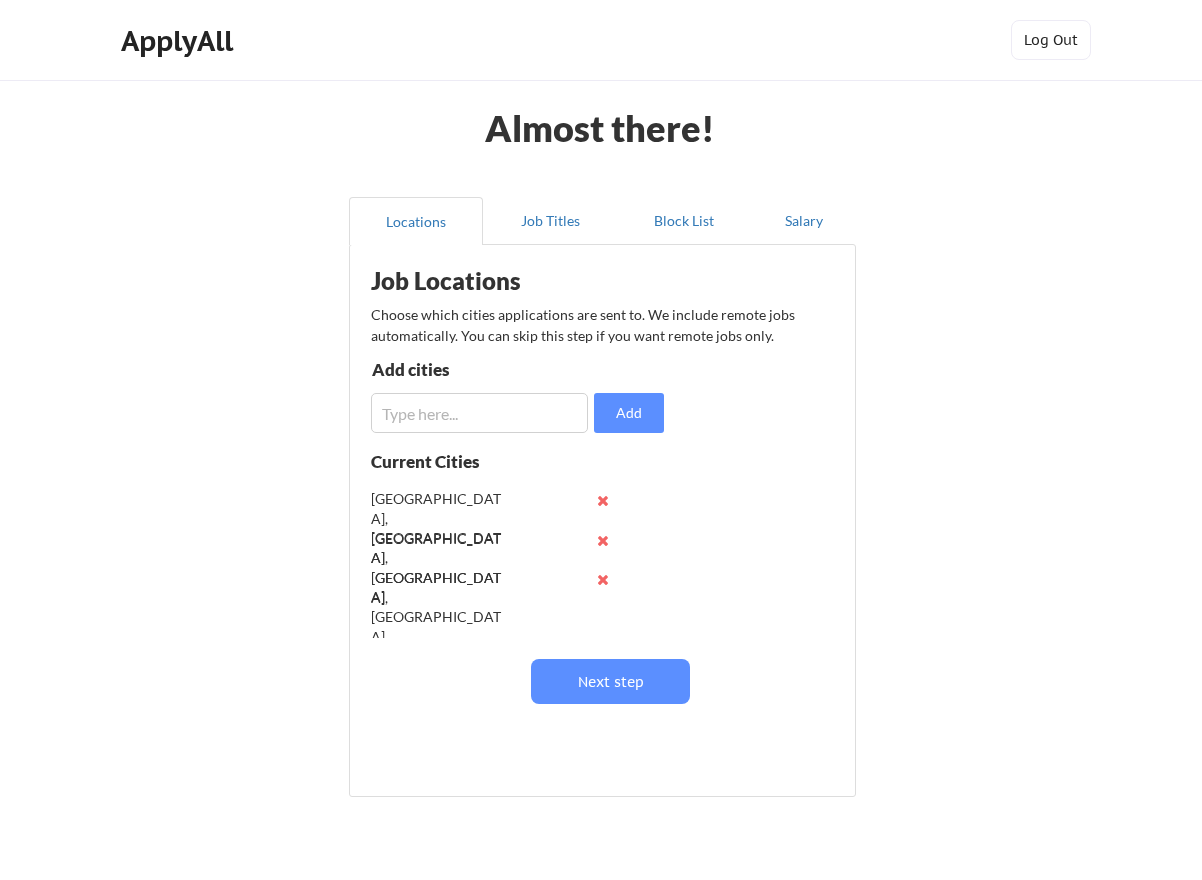 click at bounding box center [479, 413] 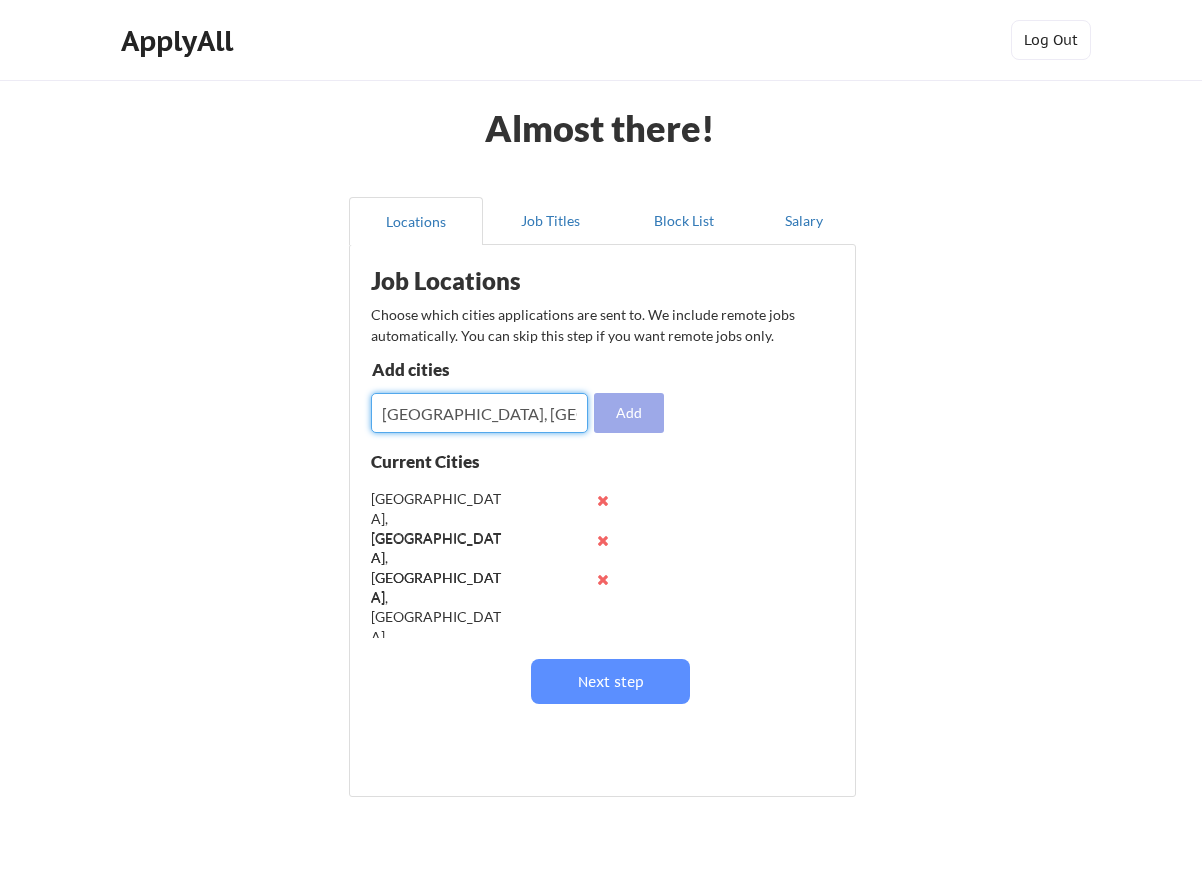 type on "[GEOGRAPHIC_DATA], [GEOGRAPHIC_DATA]" 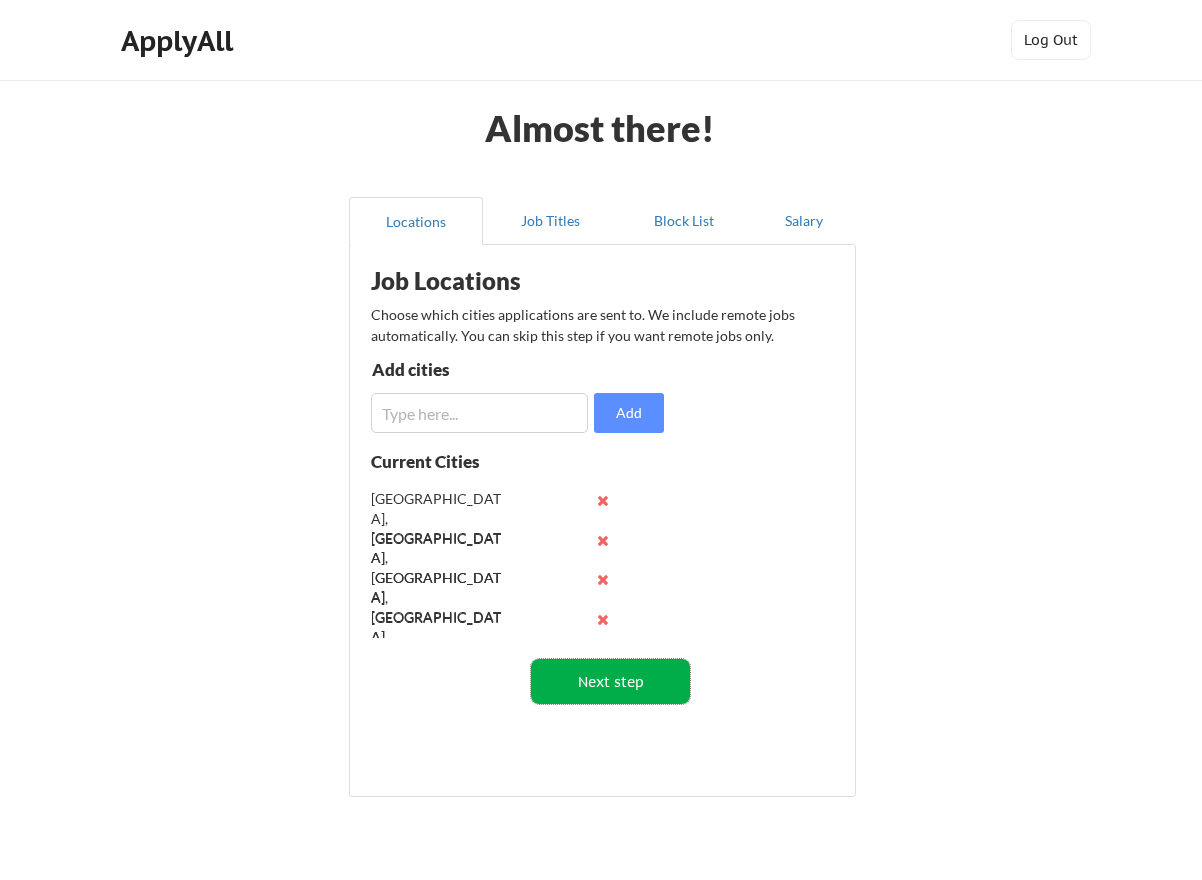 click on "Next step" at bounding box center [610, 681] 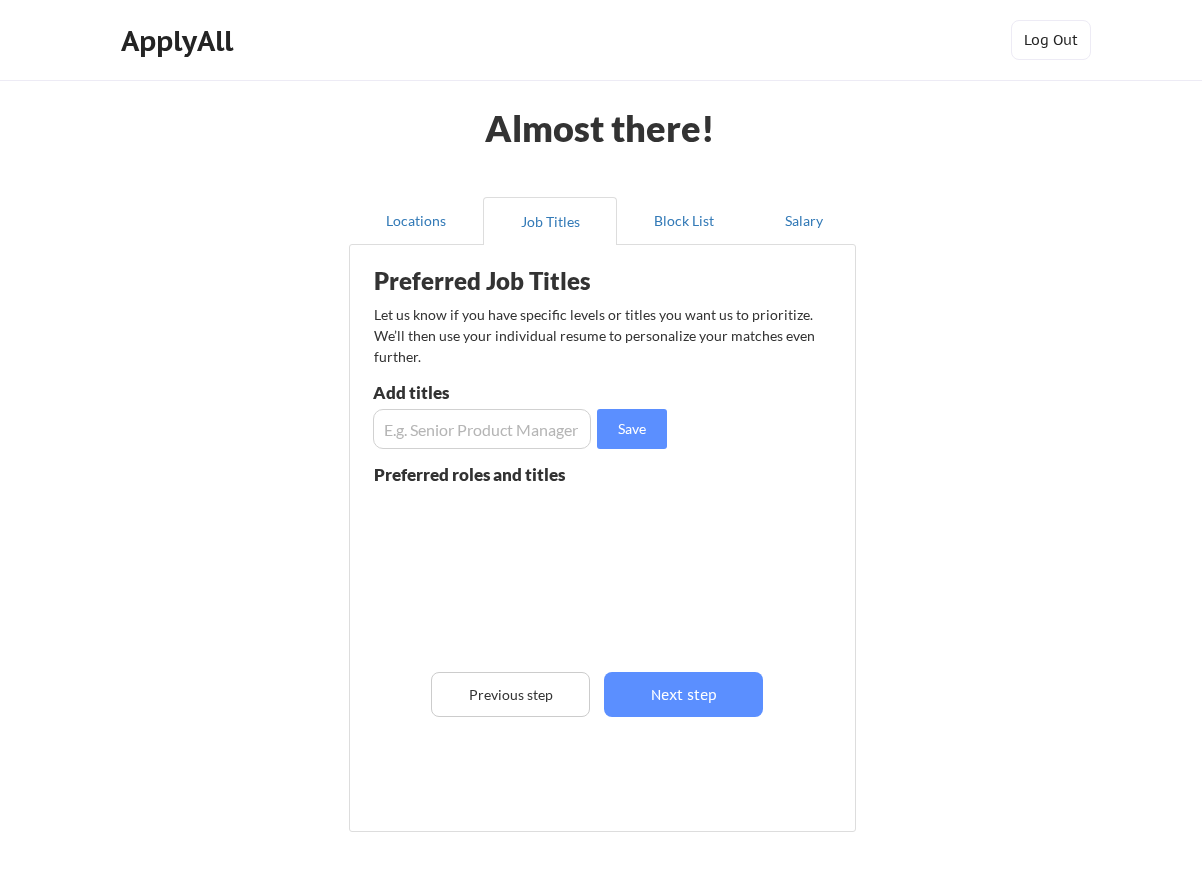 click at bounding box center [482, 429] 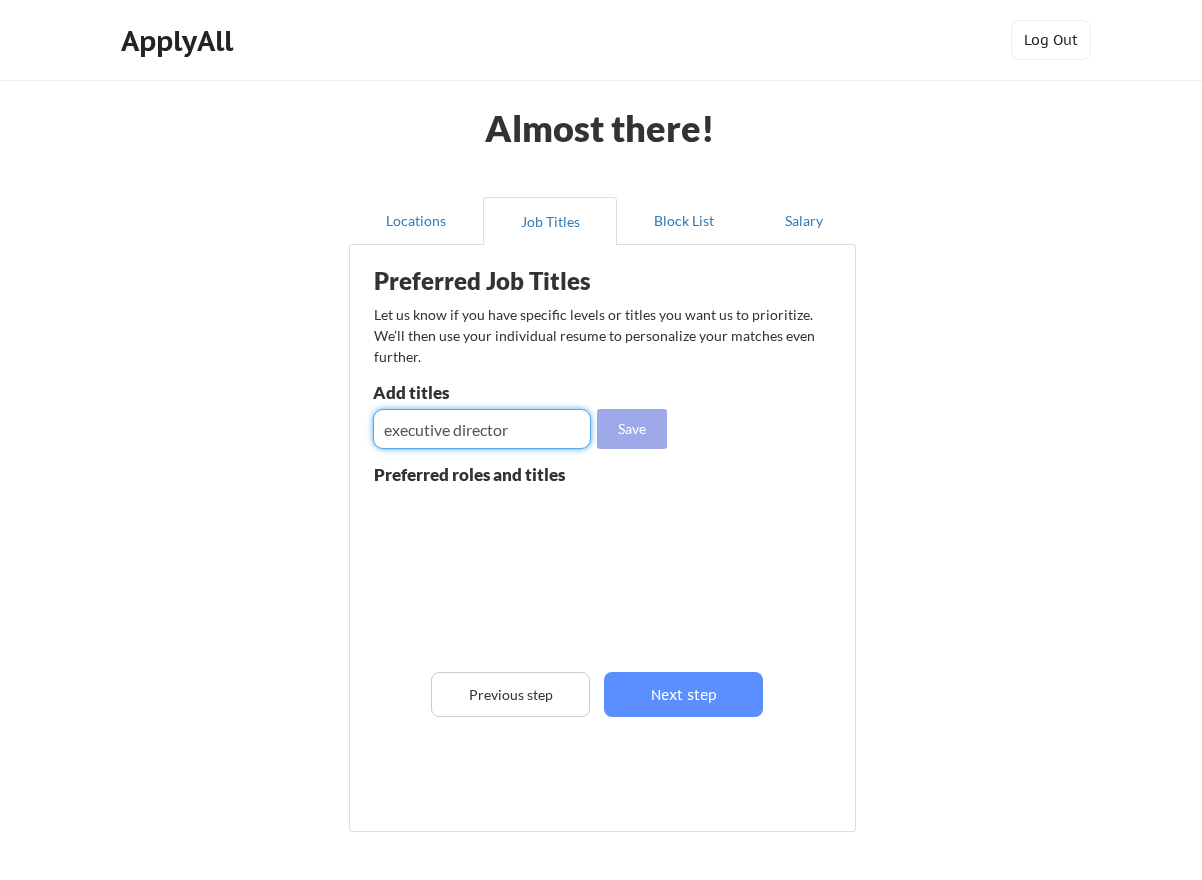 type on "executive director" 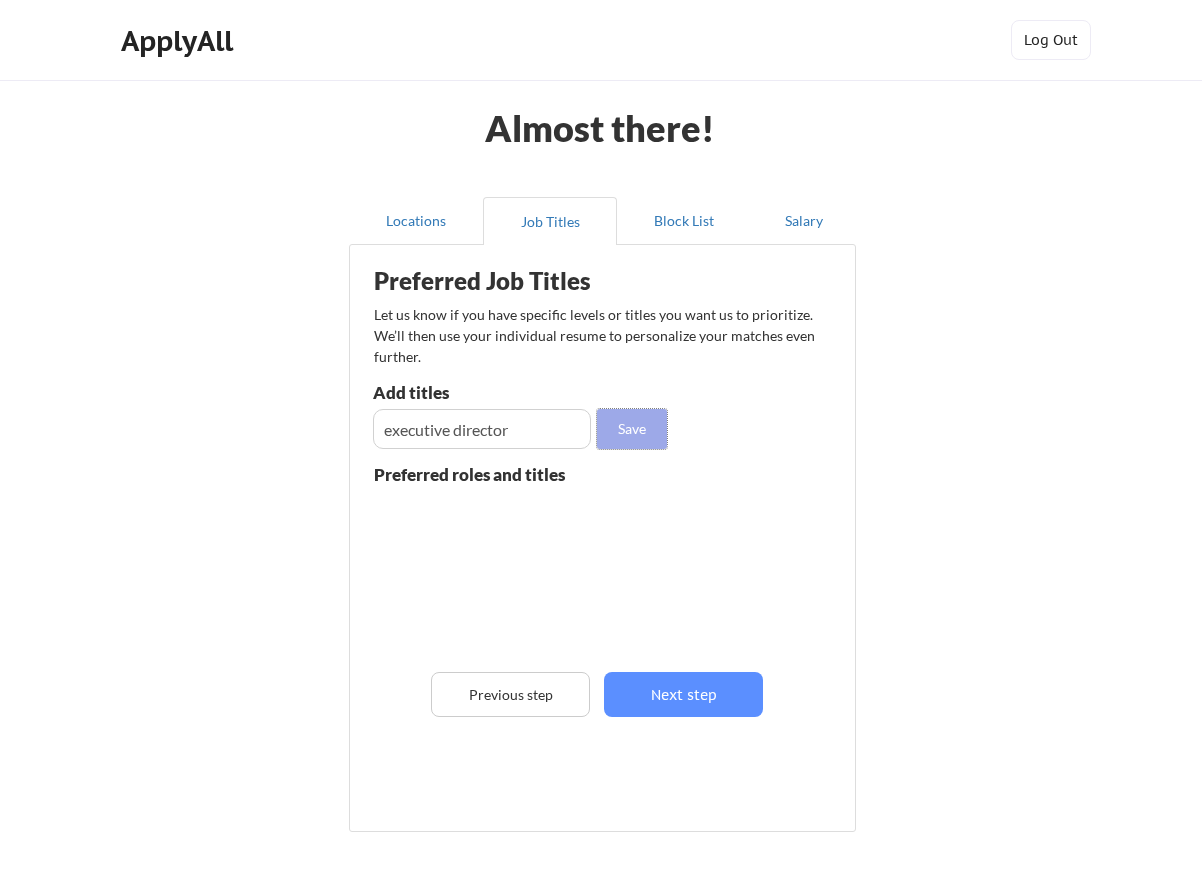 click on "Save" at bounding box center (632, 429) 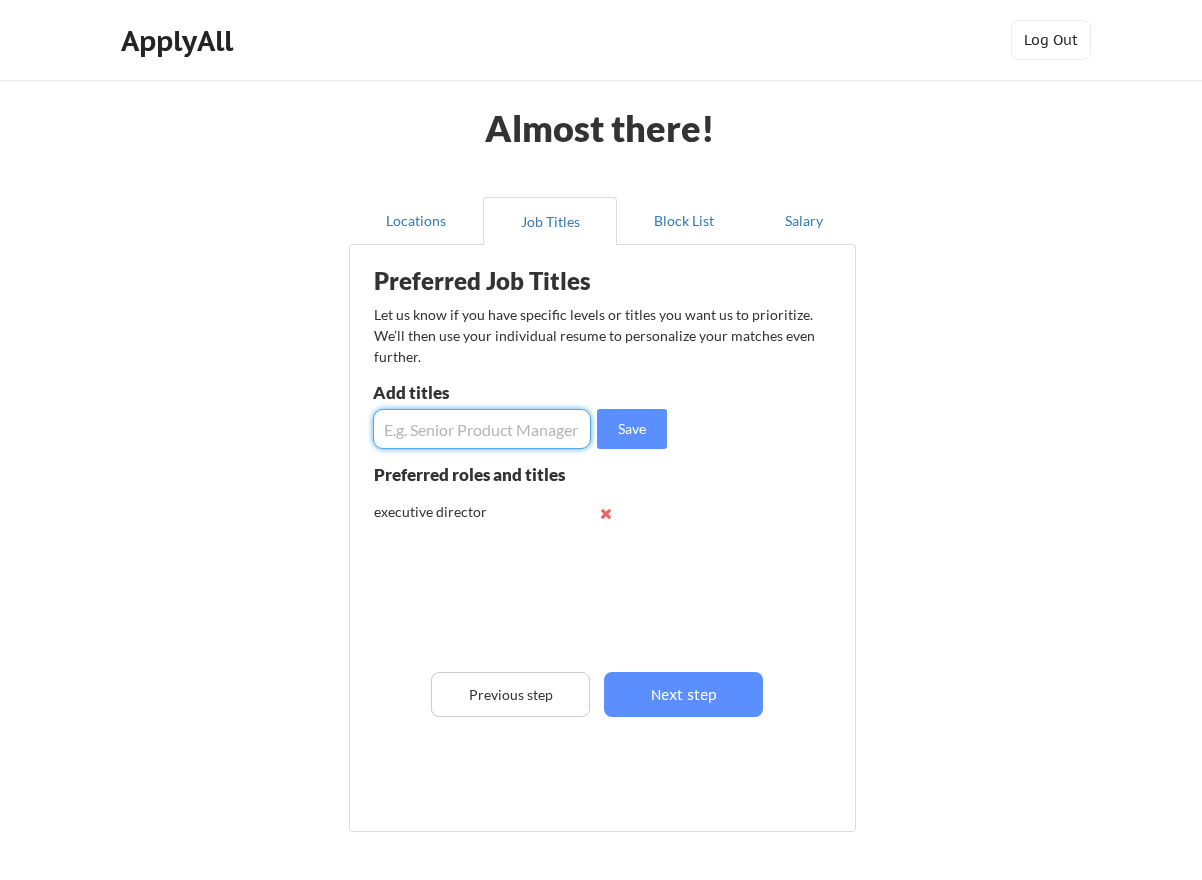click at bounding box center [482, 429] 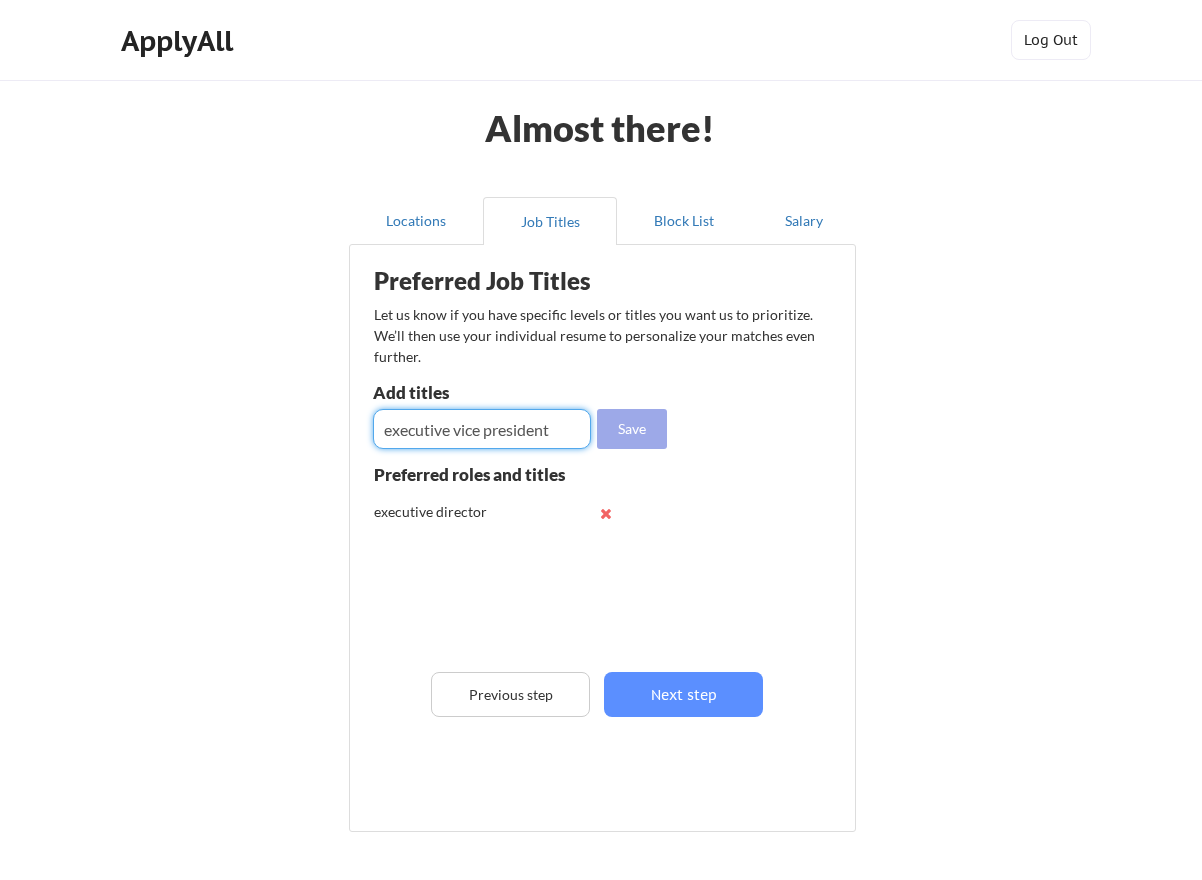 type on "executive vice president" 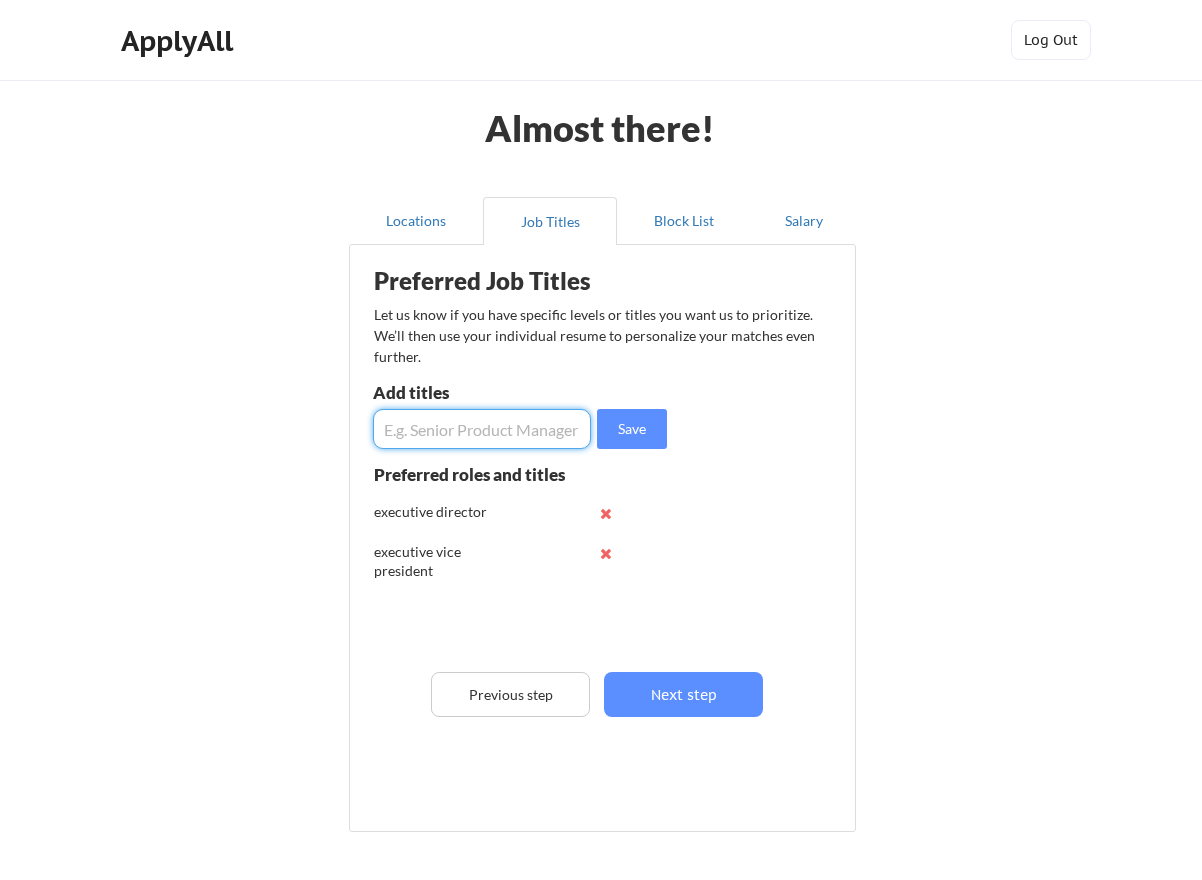 click at bounding box center (482, 429) 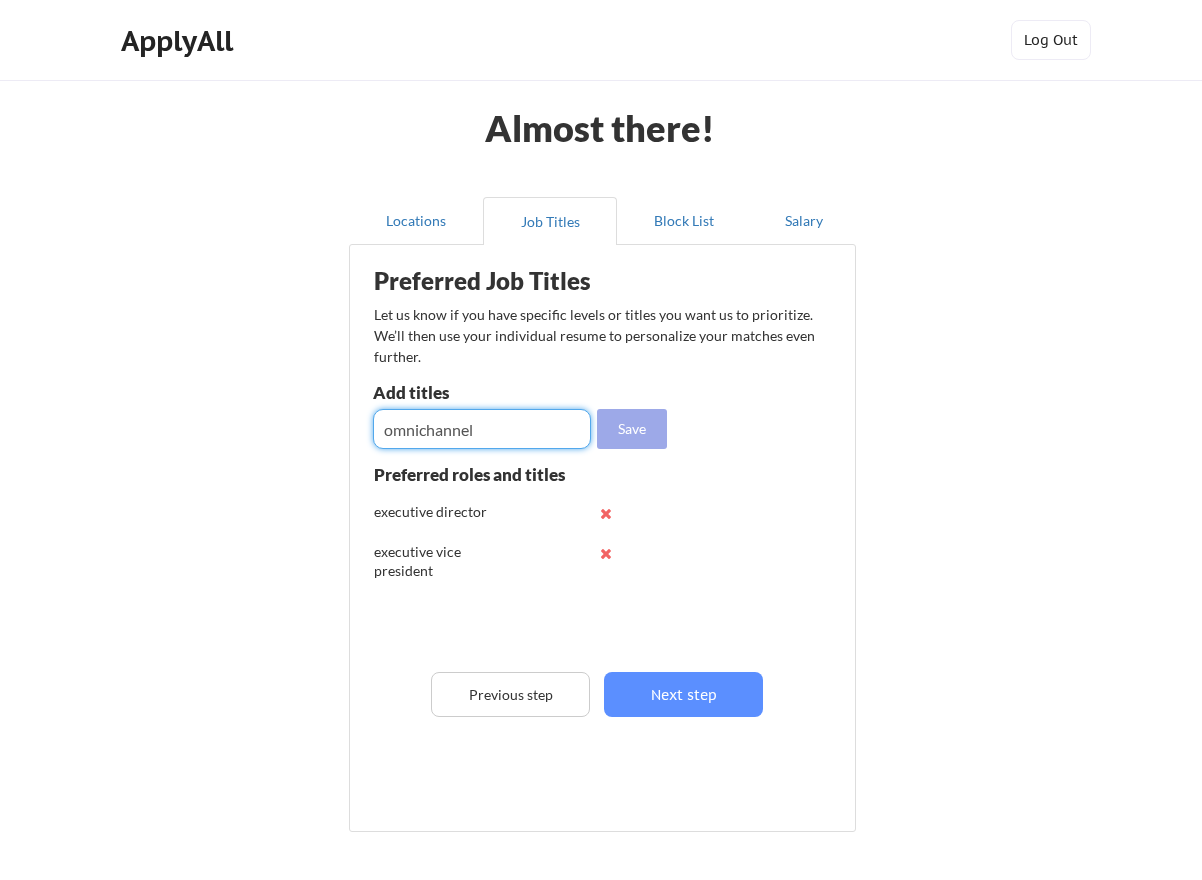 type on "omnichannel" 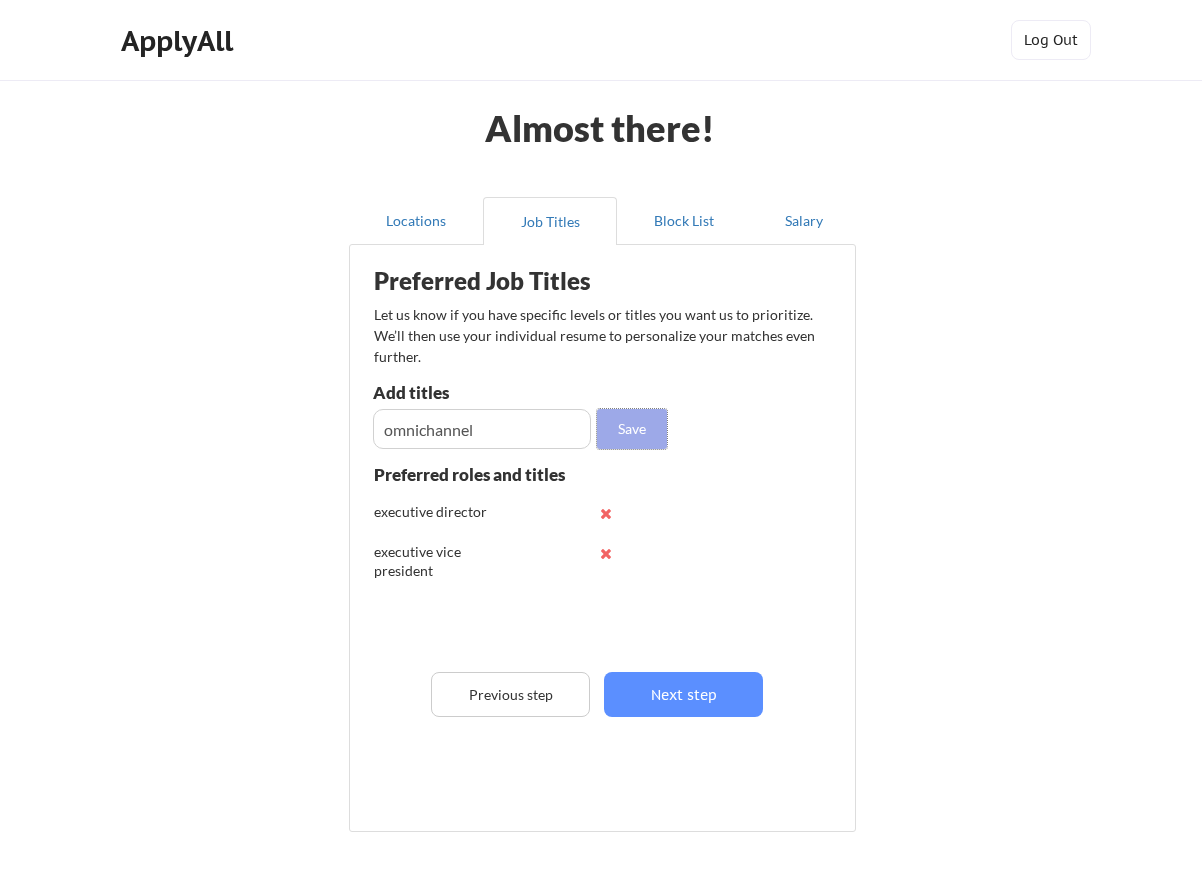 click on "Save" at bounding box center [632, 429] 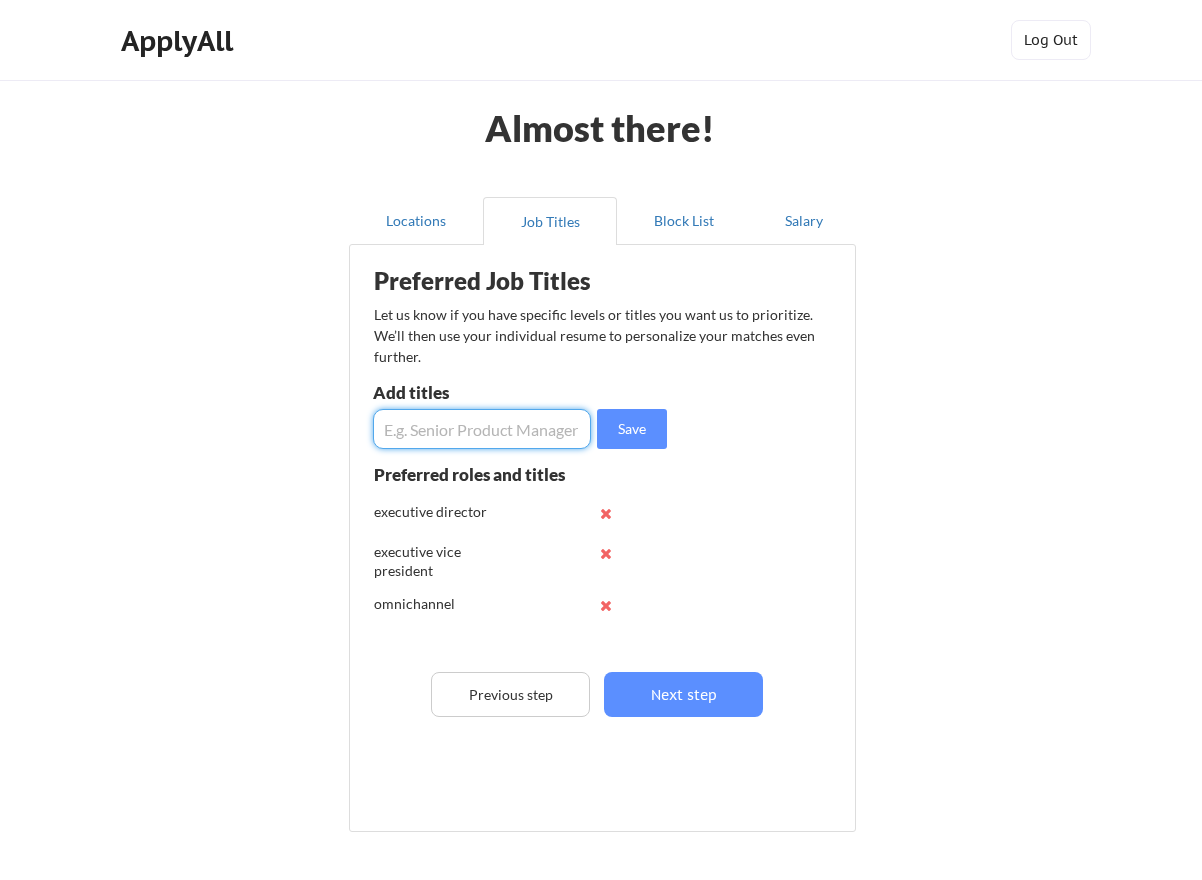 click at bounding box center (482, 429) 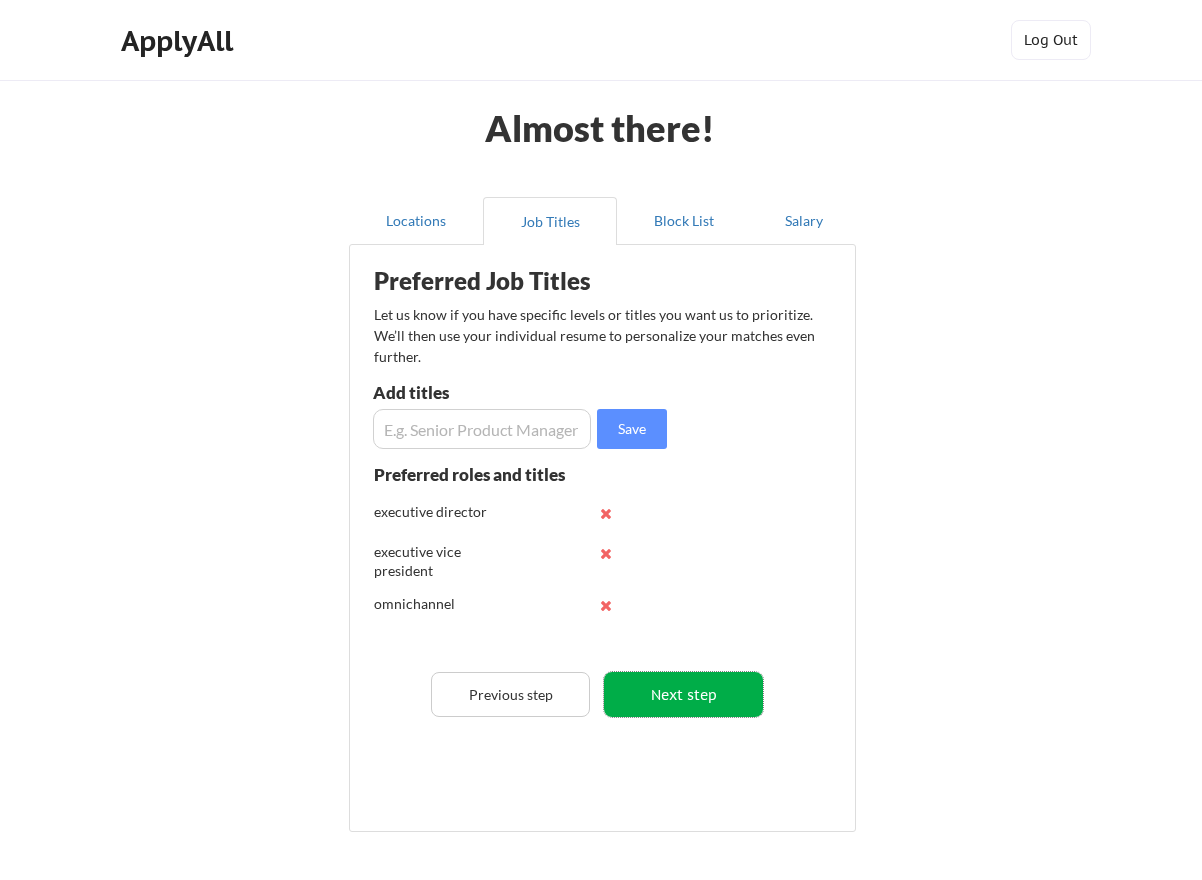 click on "Next step" at bounding box center (683, 694) 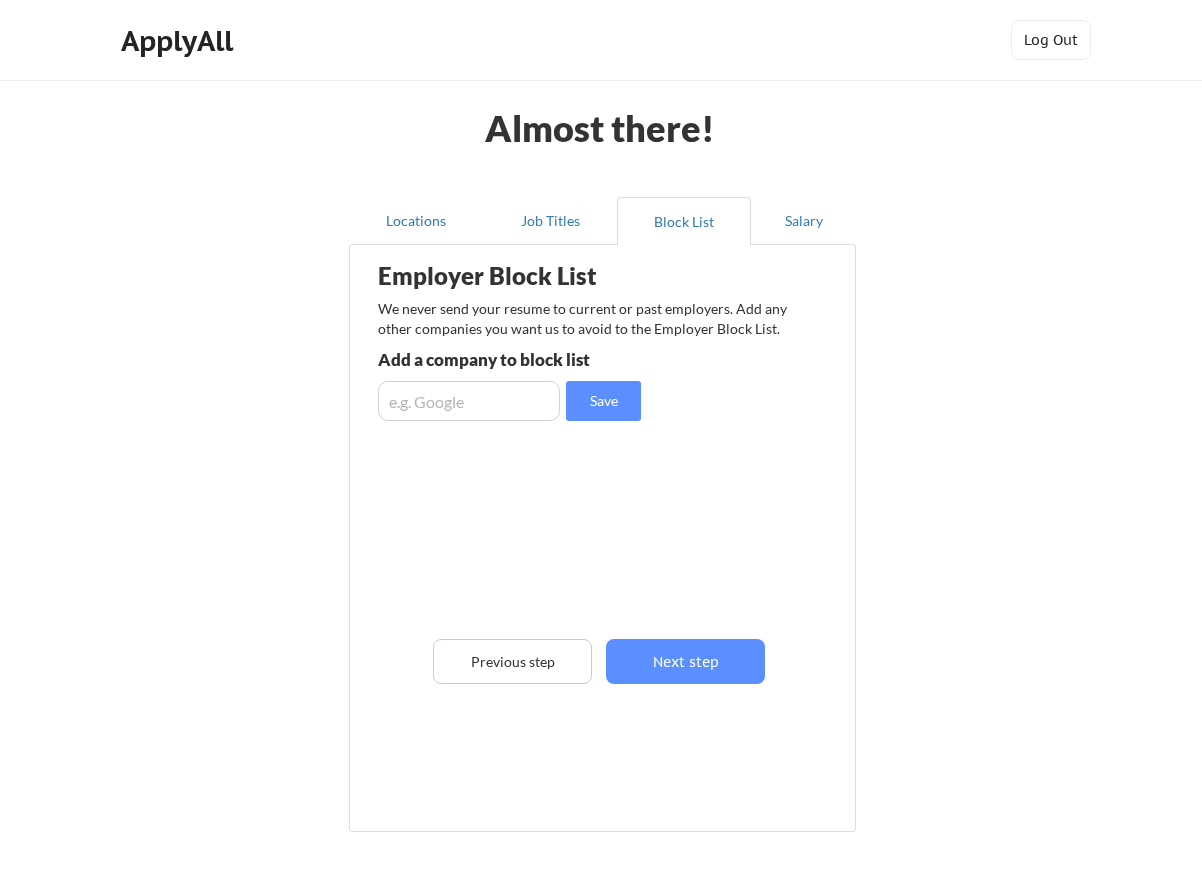 click at bounding box center [469, 401] 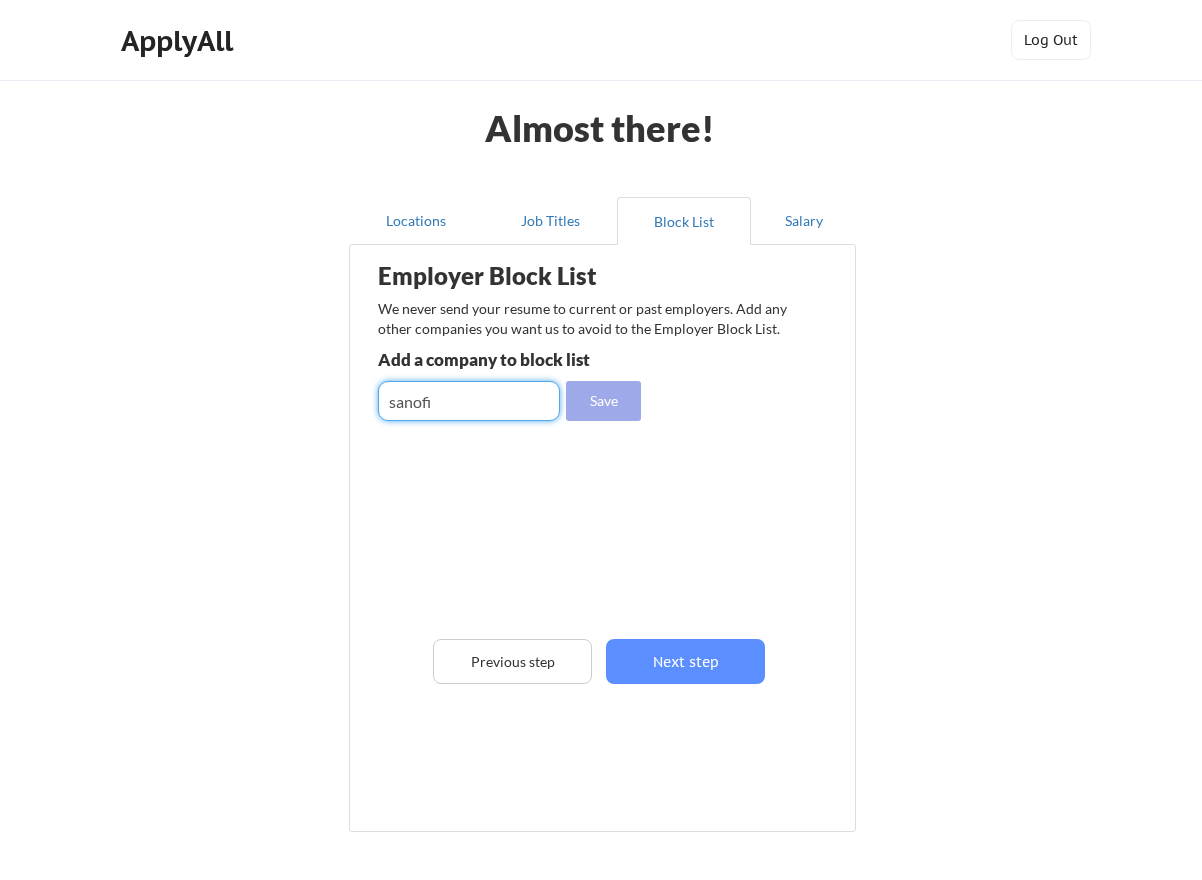 type on "sanofi" 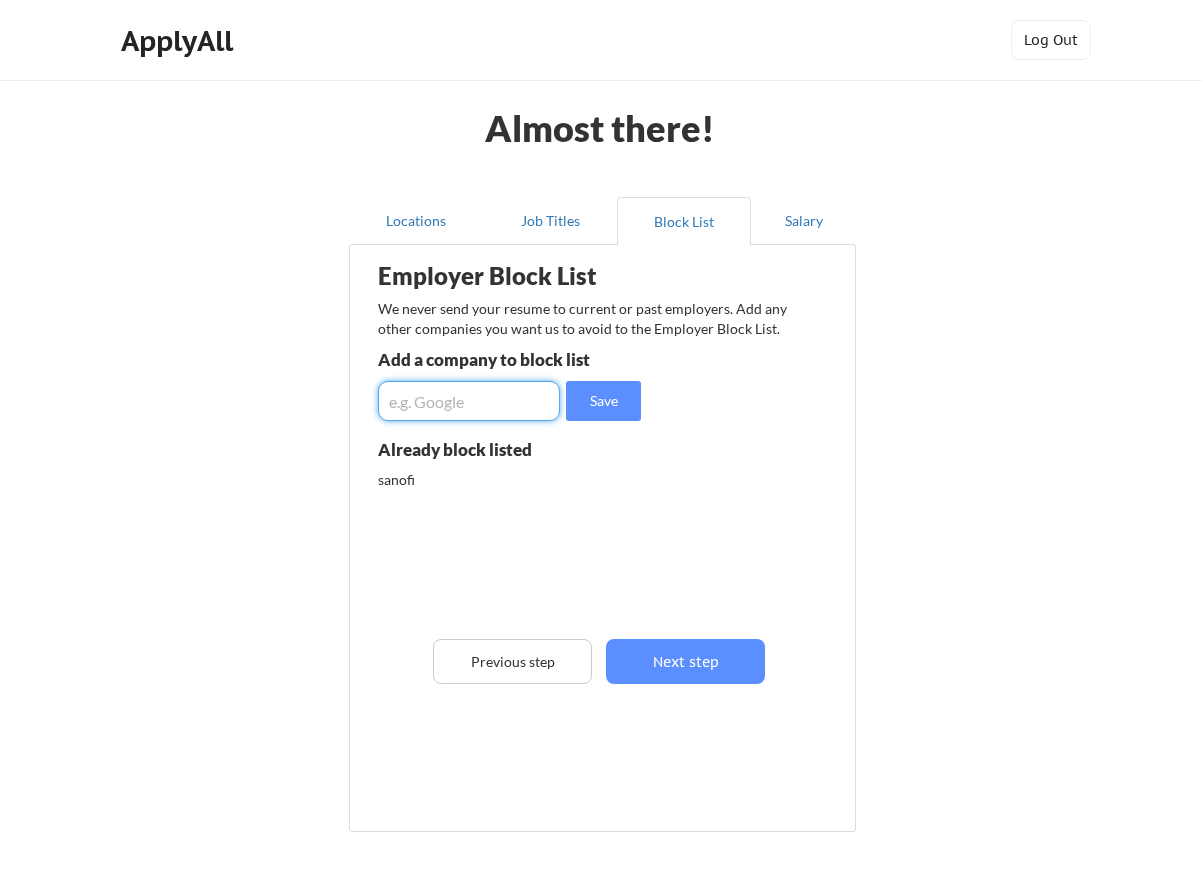 click at bounding box center (469, 401) 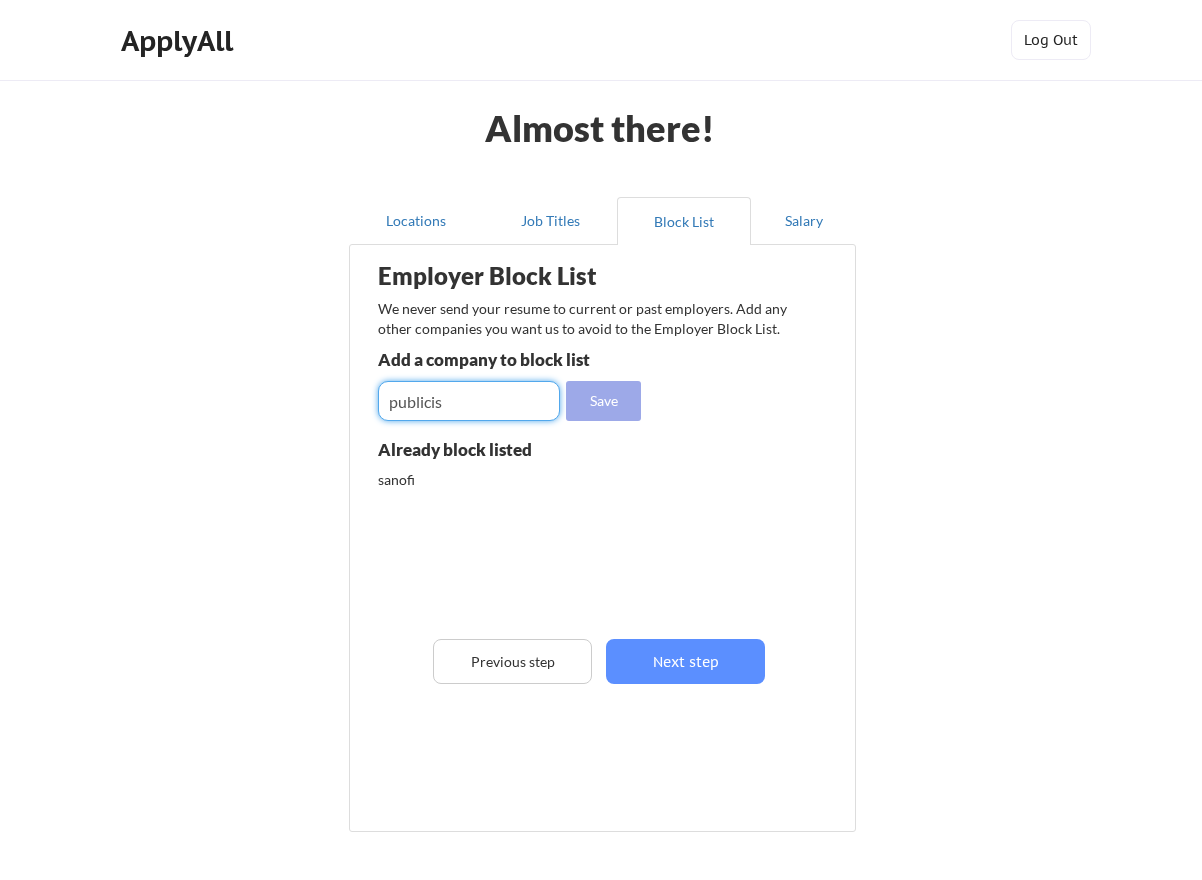 type on "publicis" 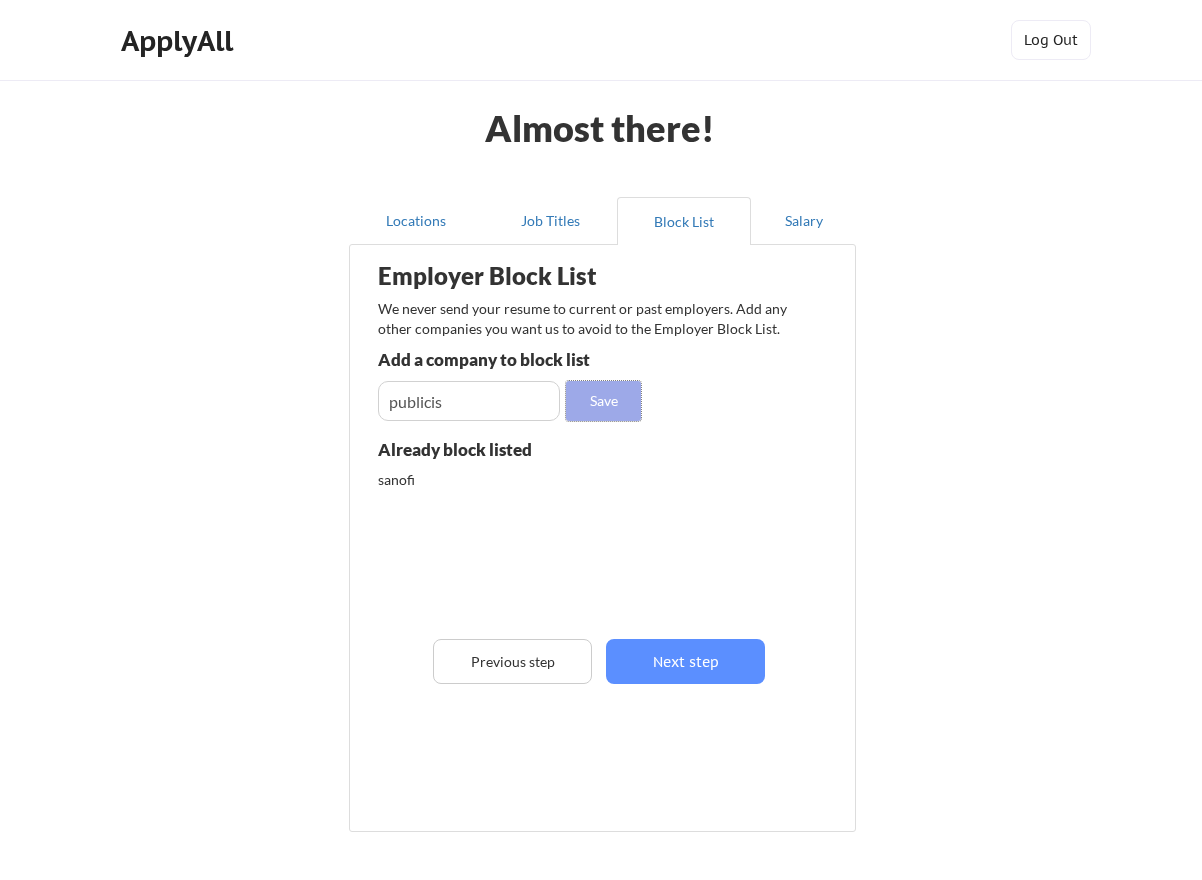 click on "Save" at bounding box center [603, 401] 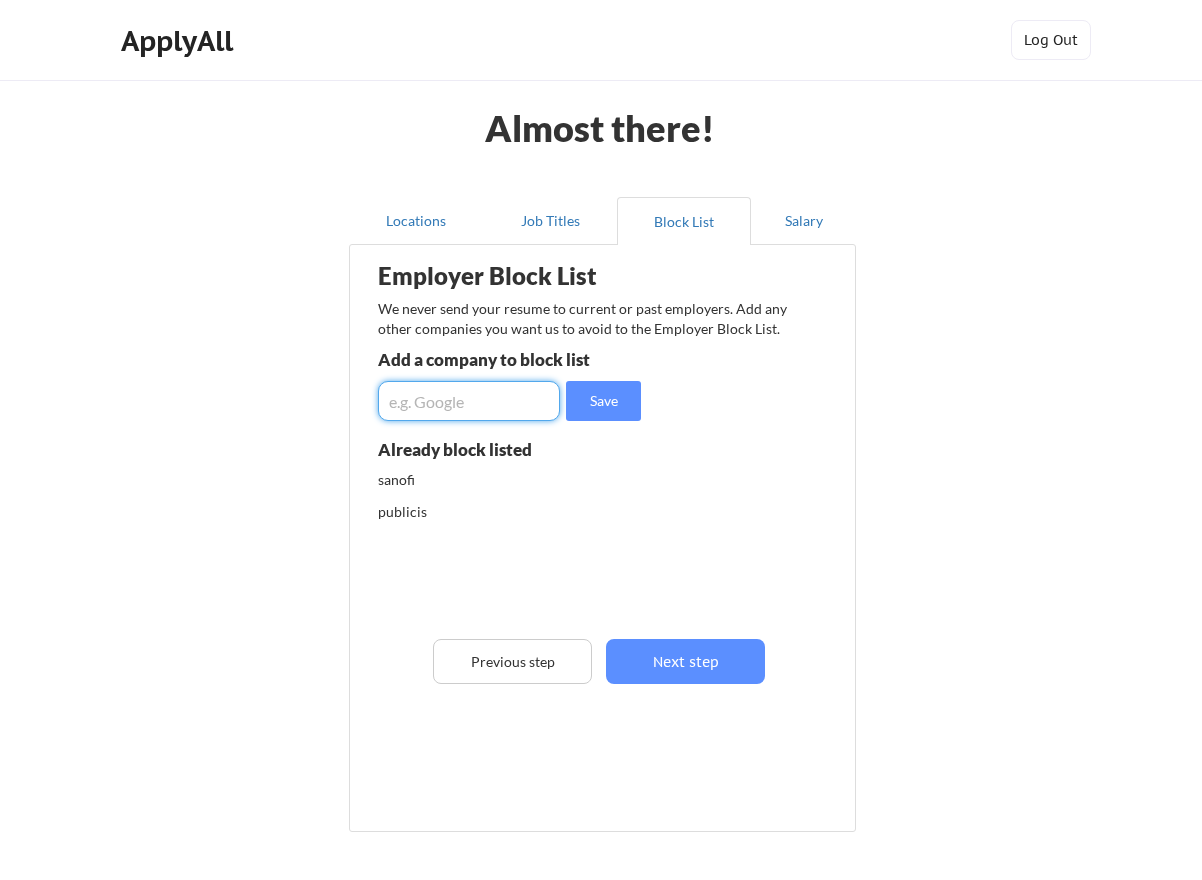 click at bounding box center (469, 401) 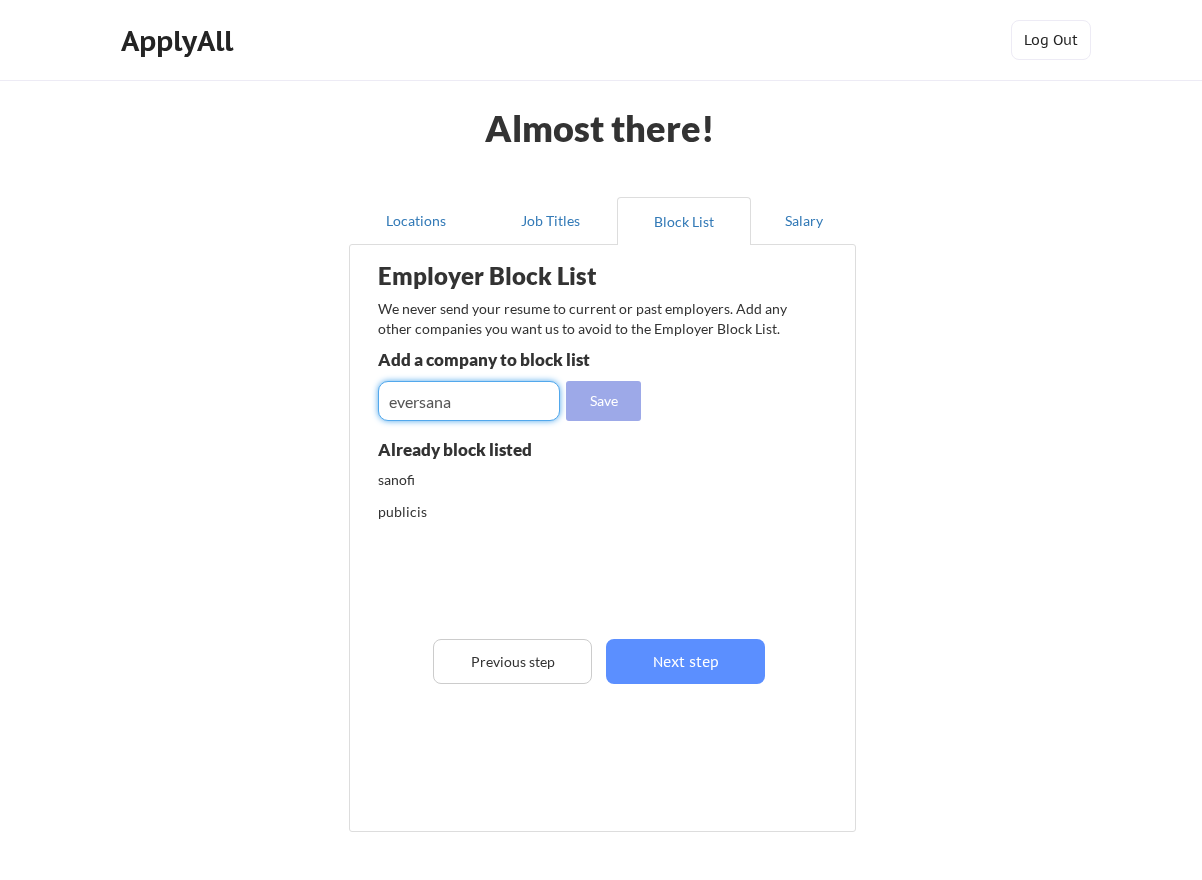 type on "eversana" 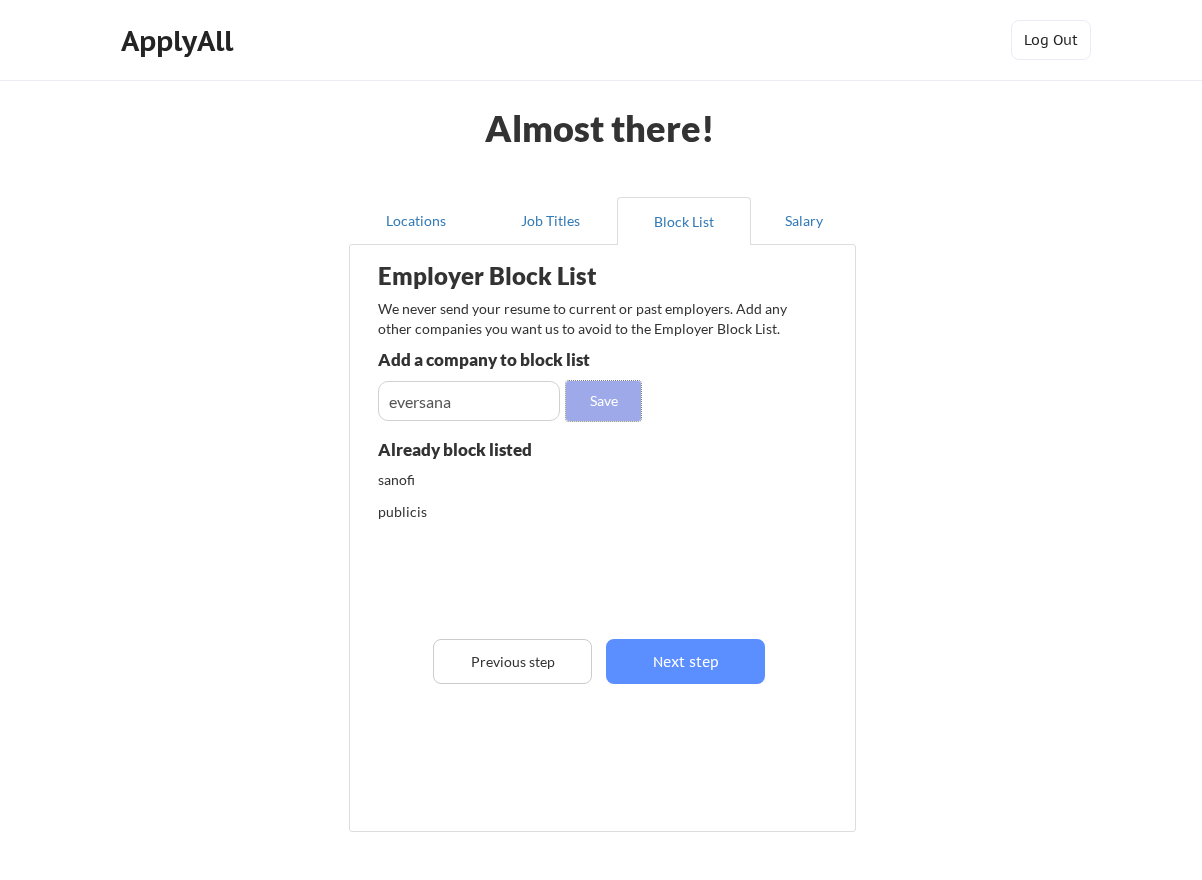 click on "Save" at bounding box center (603, 401) 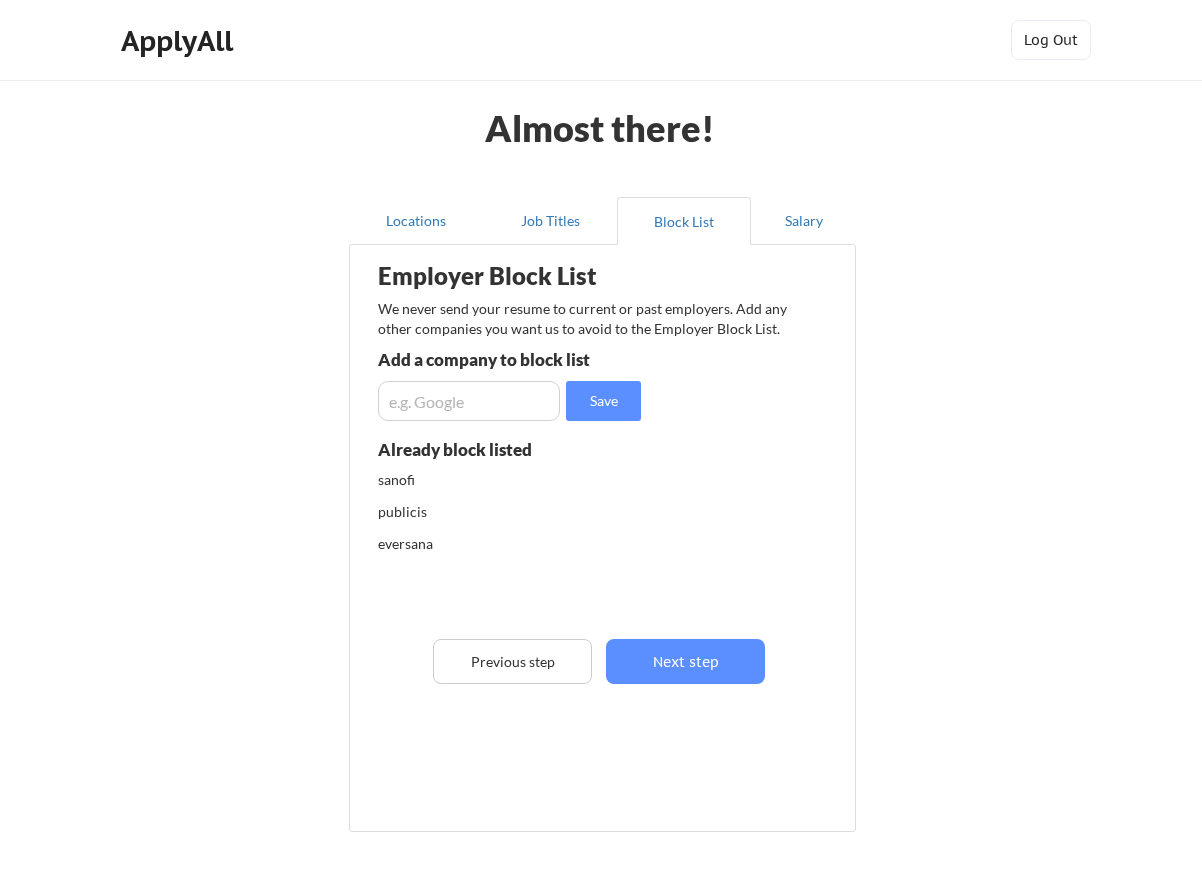 click at bounding box center (469, 401) 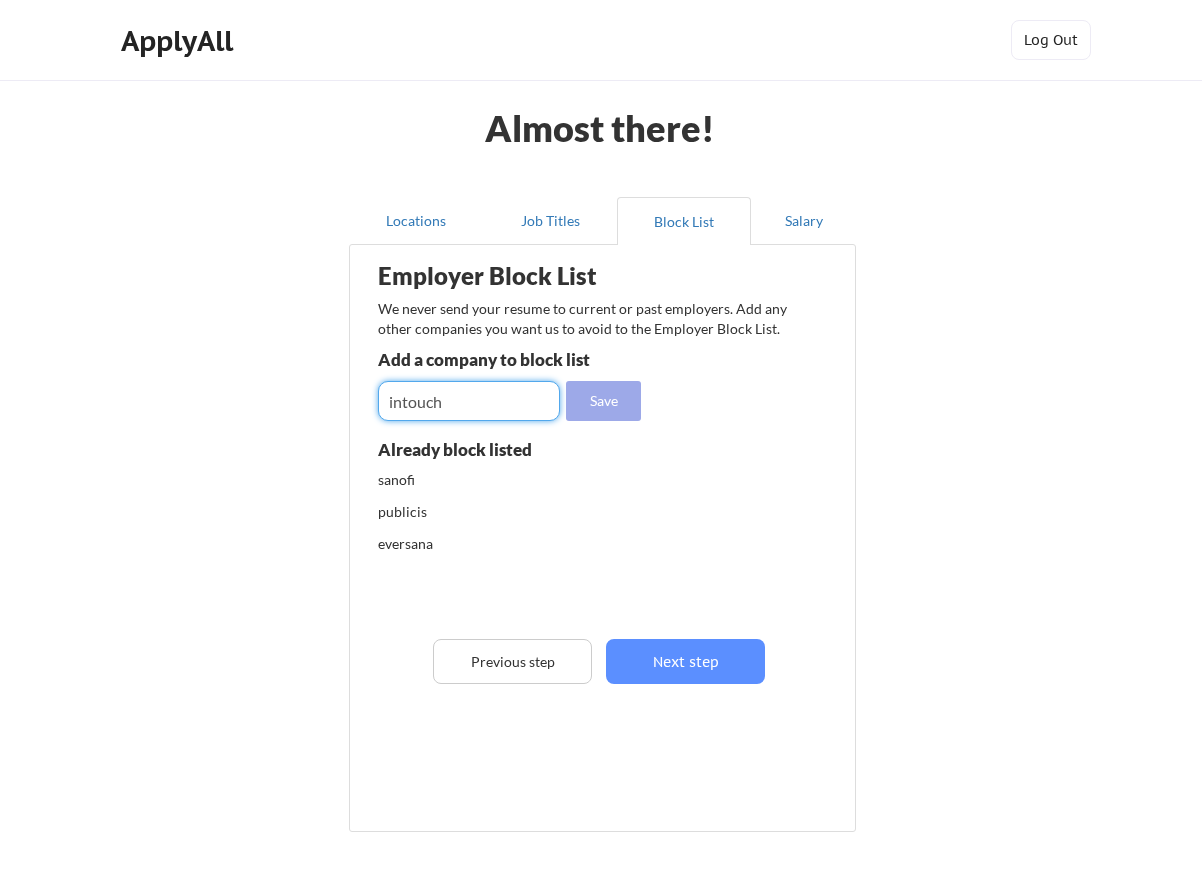 type on "intouch" 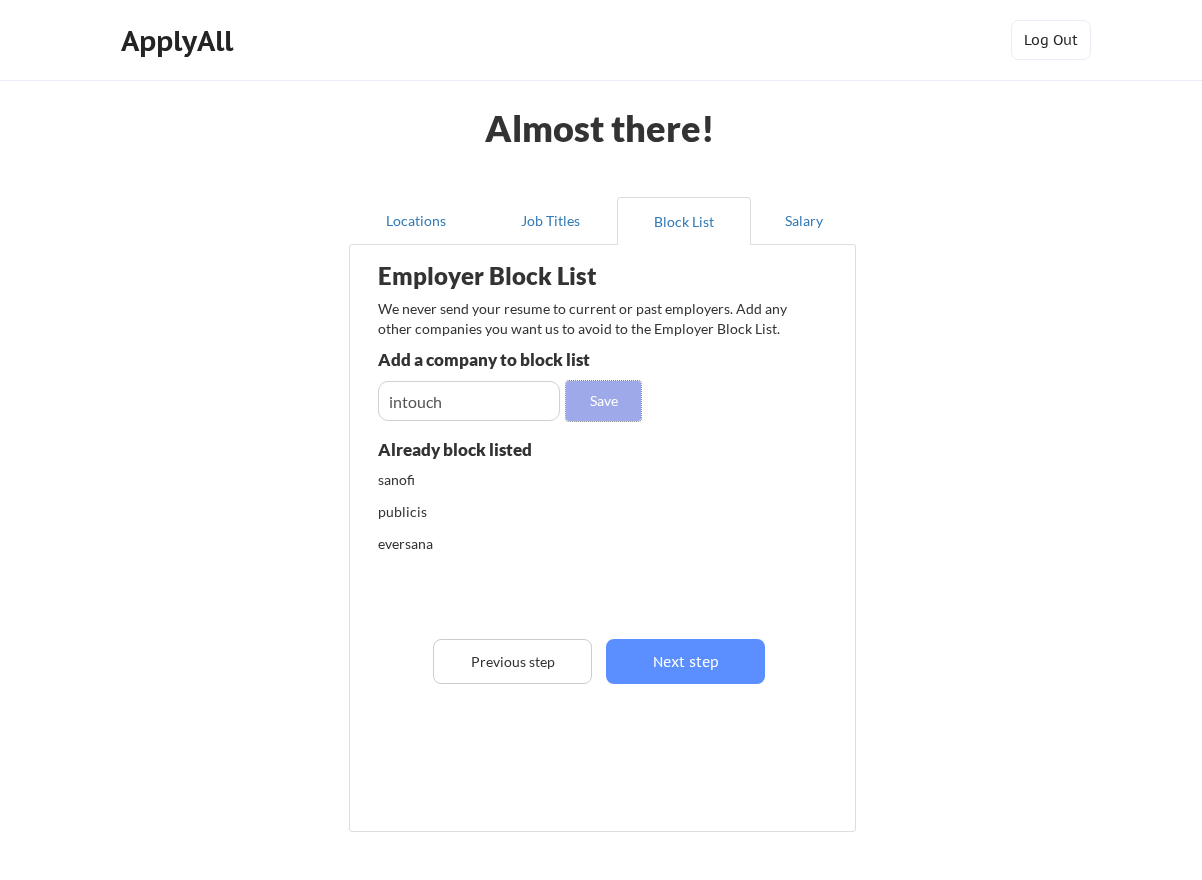 click on "Save" at bounding box center [603, 401] 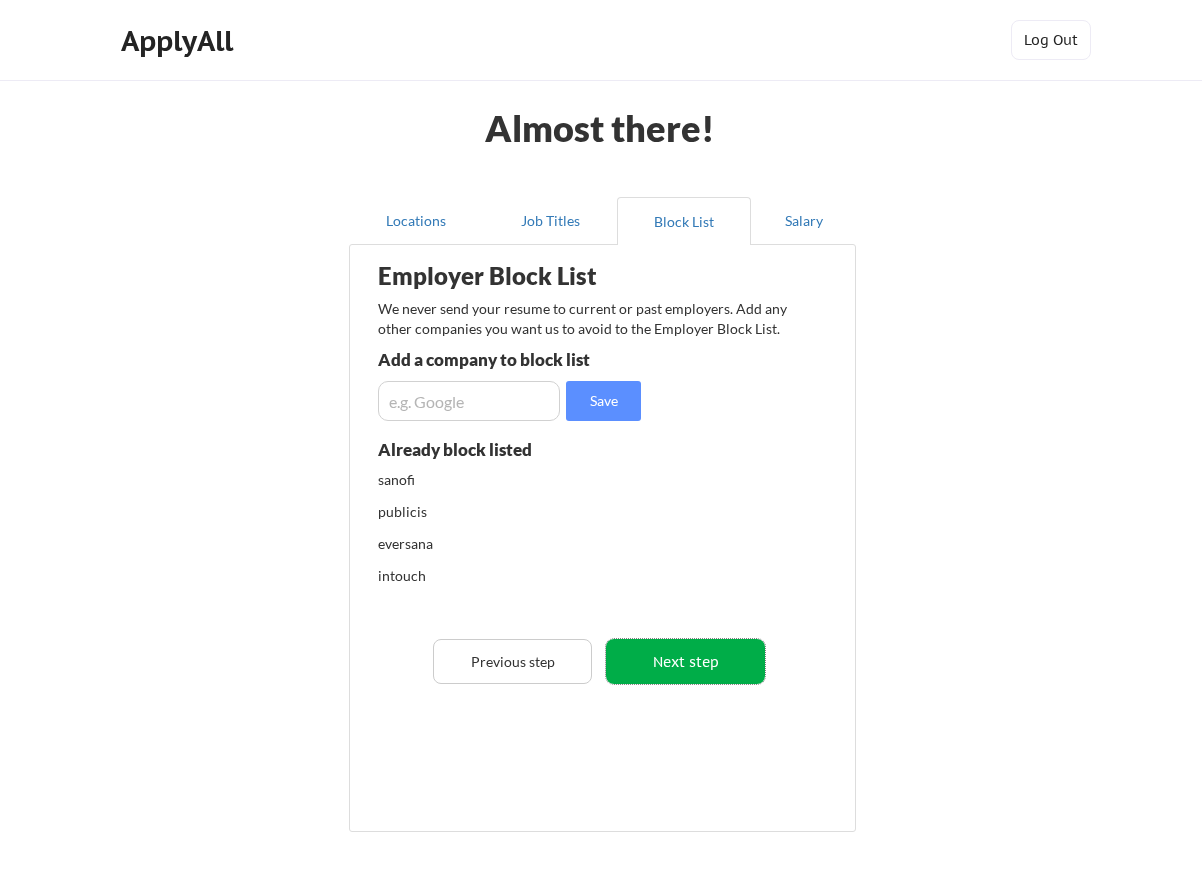 click on "Next step" at bounding box center (685, 661) 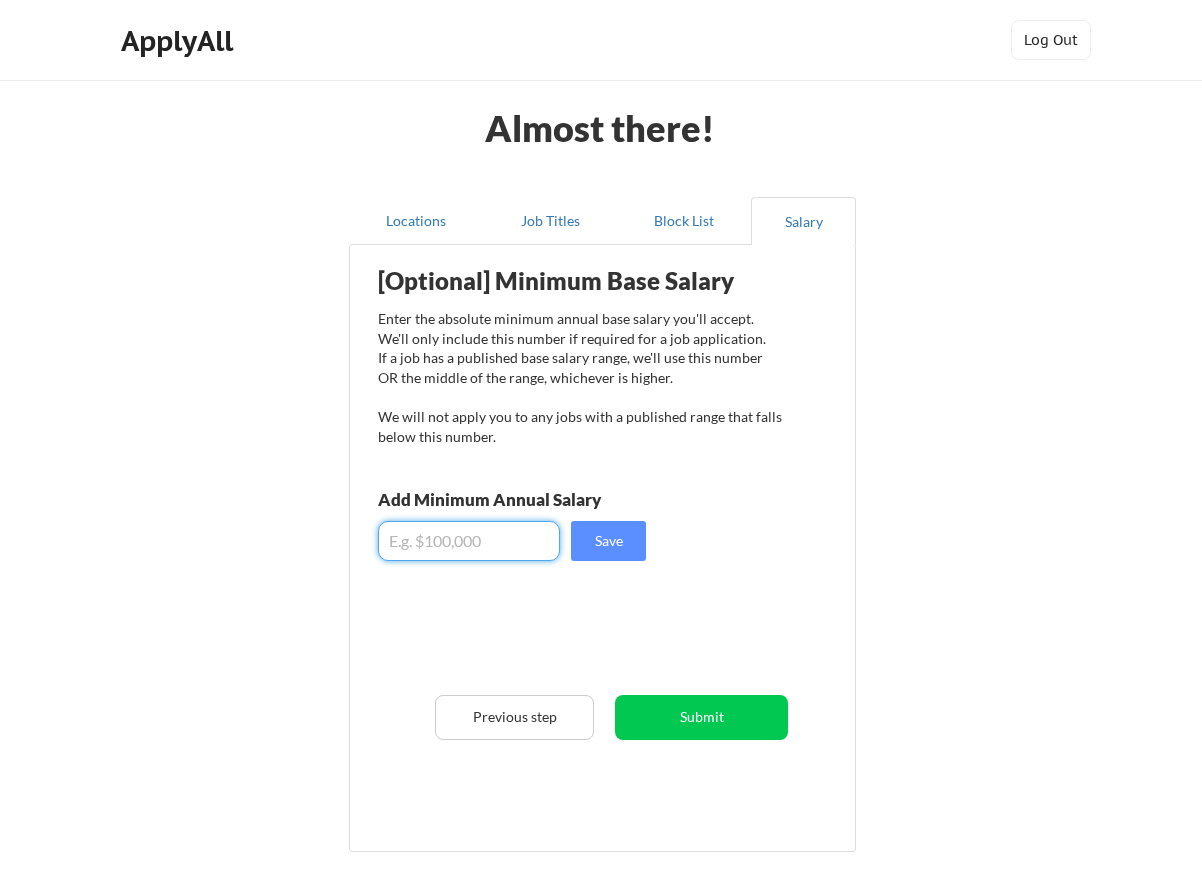click at bounding box center [469, 541] 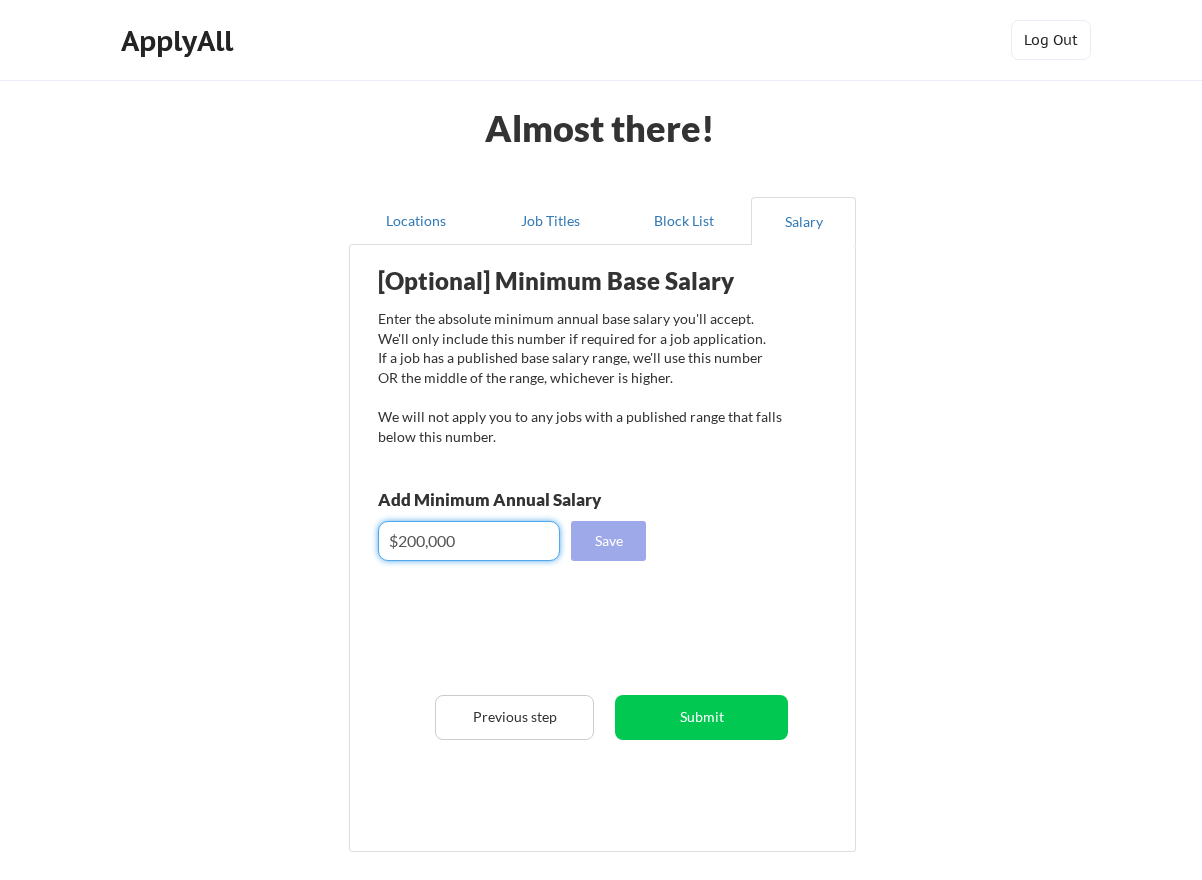 type on "$200,000" 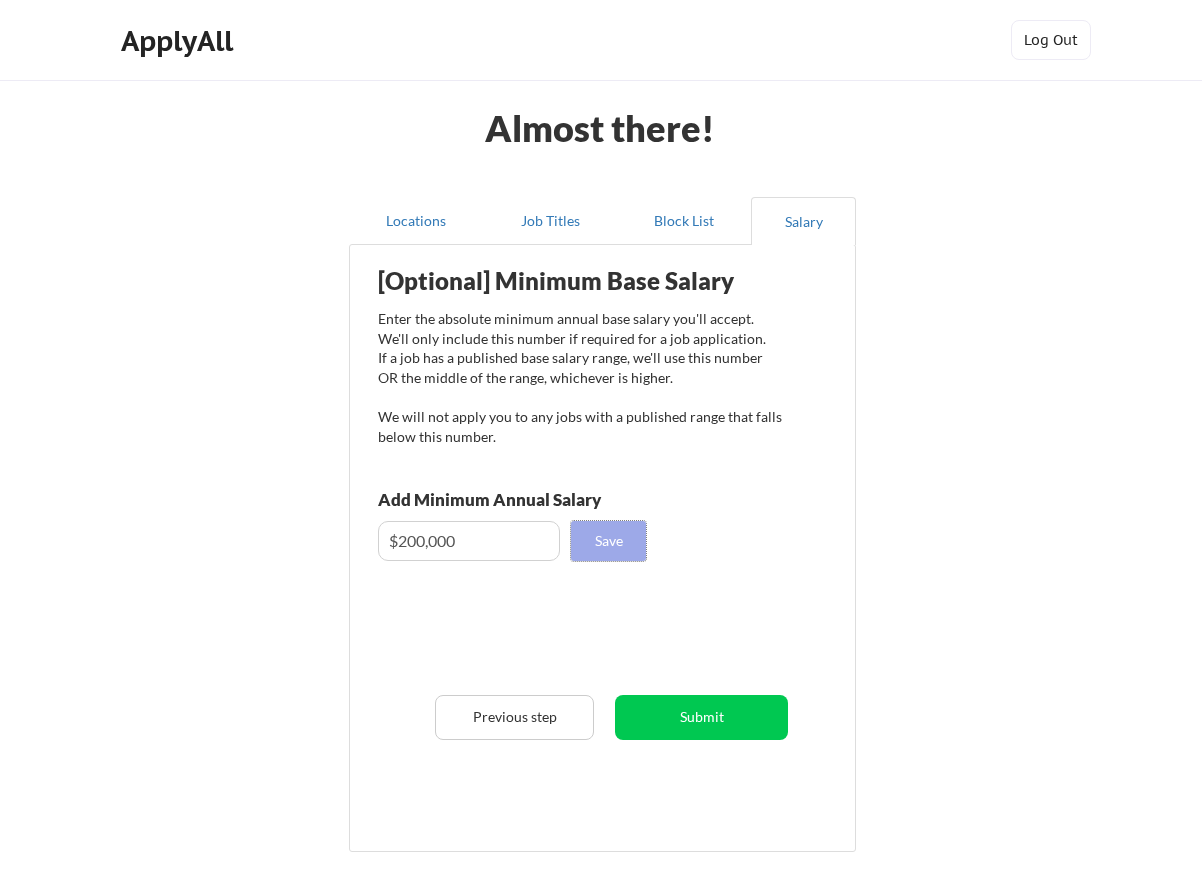 click on "Save" at bounding box center [608, 541] 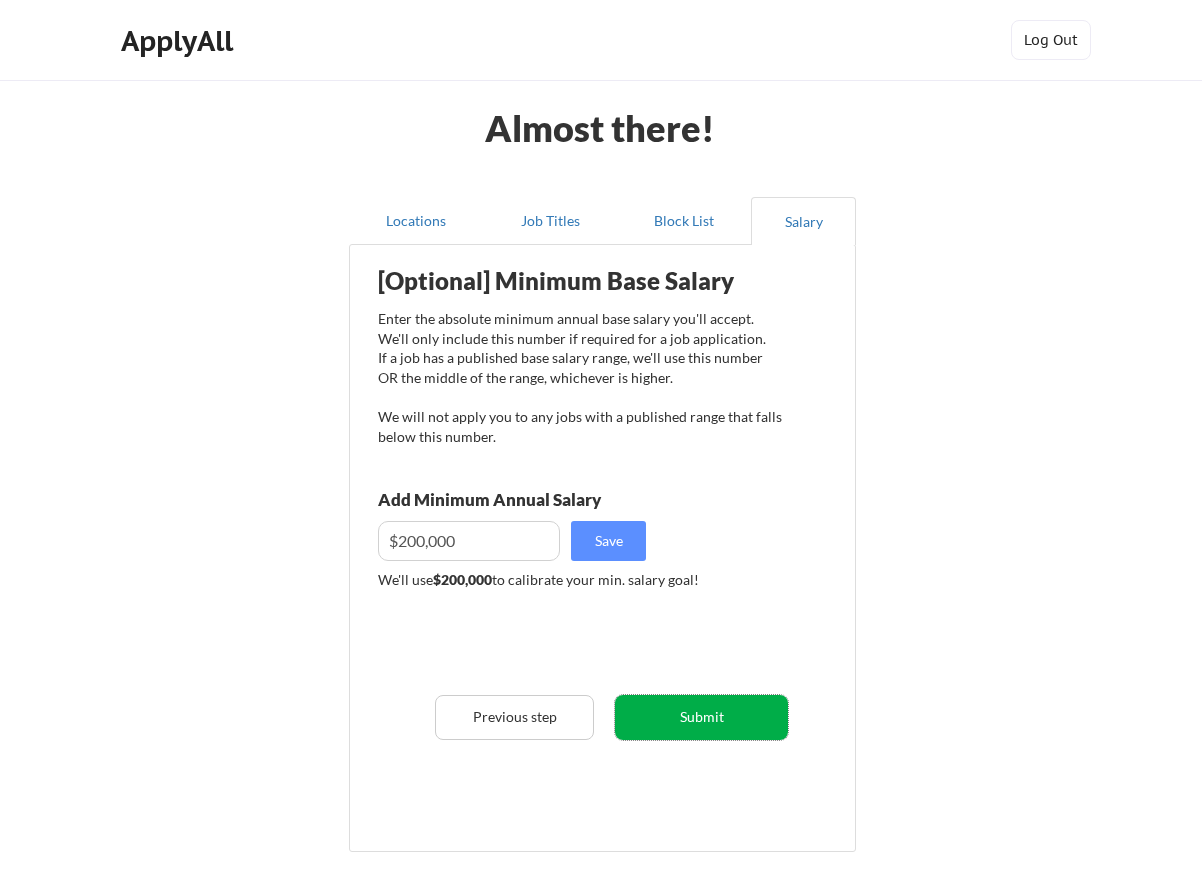 click on "Submit" at bounding box center [701, 717] 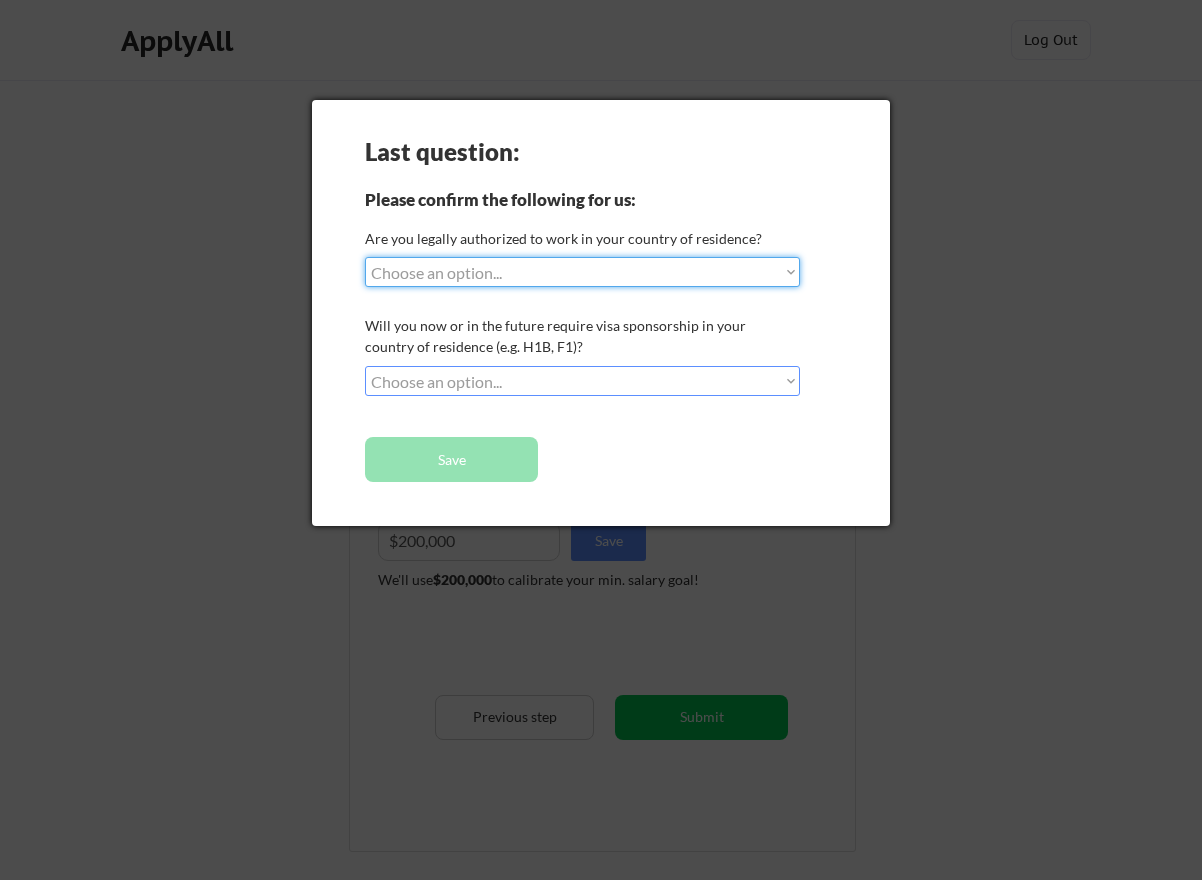 click on "Choose an option... Yes, I am a US Citizen Yes, I am a Canadian Citizen Yes, I am a US Green Card Holder Yes, I am an Other Permanent Resident Yes, I am here on a visa (H1B, OPT, etc.) No, I am not (yet) authorized" at bounding box center [582, 272] 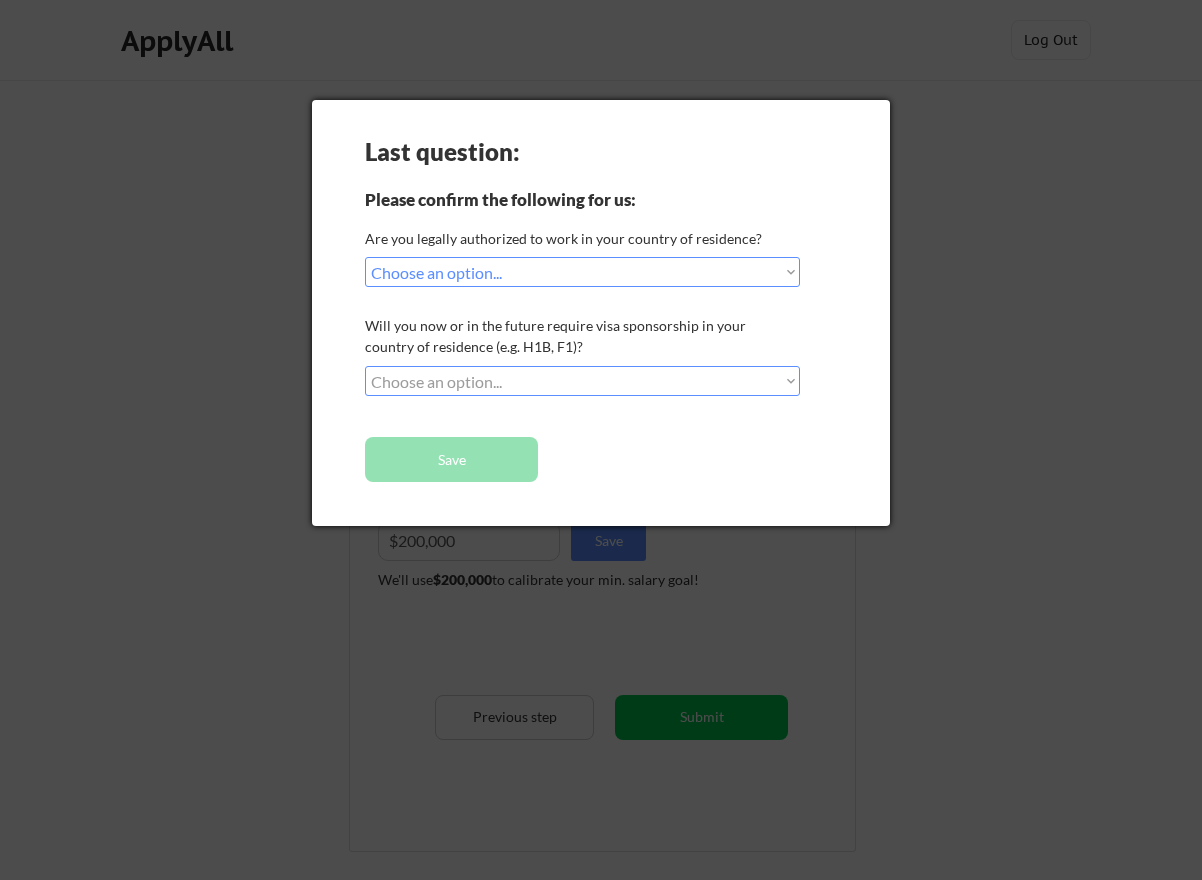 click on "Last question: Please confirm the following for us: Are you legally authorized to work in your country of residence? Choose an option... Yes, I am a US Citizen Yes, I am a Canadian Citizen Yes, I am a US Green Card Holder Yes, I am an Other Permanent Resident Yes, I am here on a visa (H1B, OPT, etc.) No, I am not (yet) authorized Will you now or in the future require visa sponsorship in your country of residence (e.g. H1B, F1)? Choose an option... No, I will not need sponsorship Yes, I will need sponsorship Save" at bounding box center (601, 313) 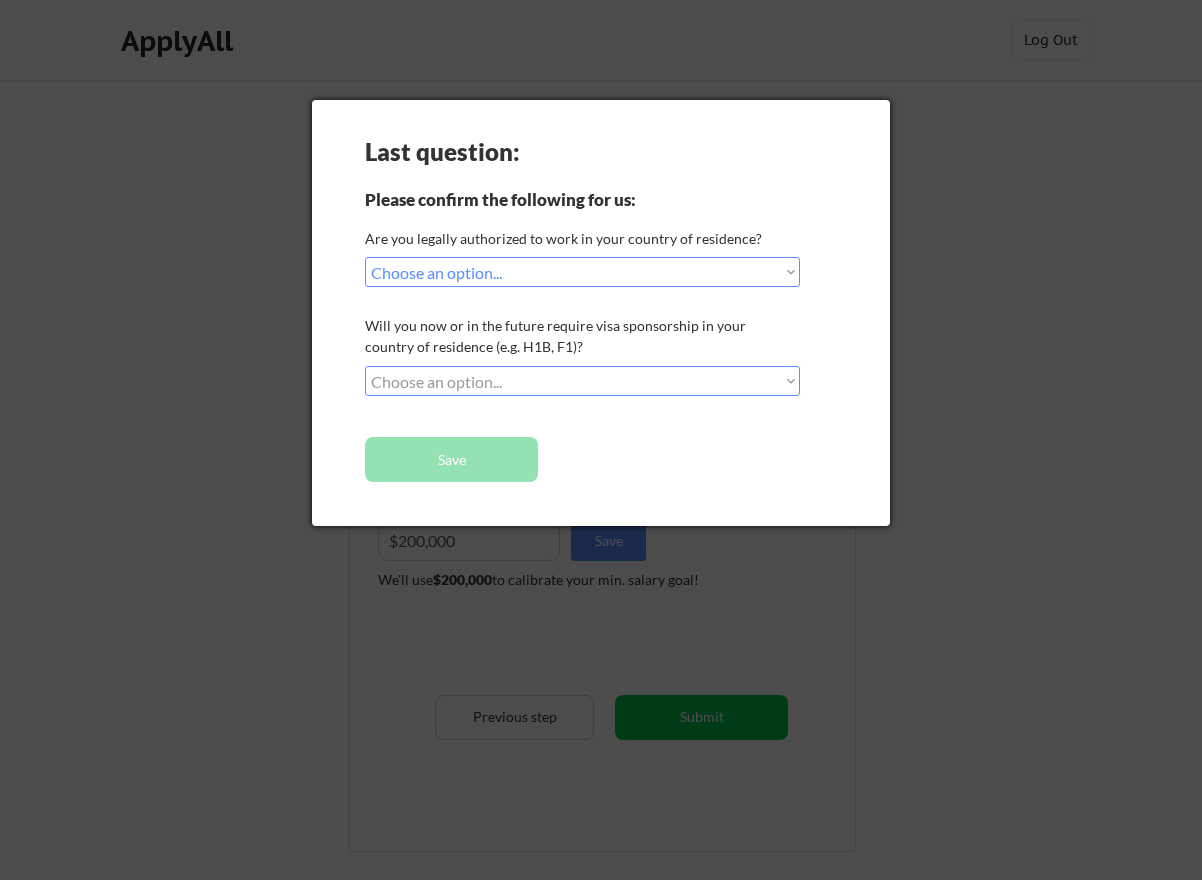 click on "Choose an option... No, I will not need sponsorship Yes, I will need sponsorship" at bounding box center (582, 381) 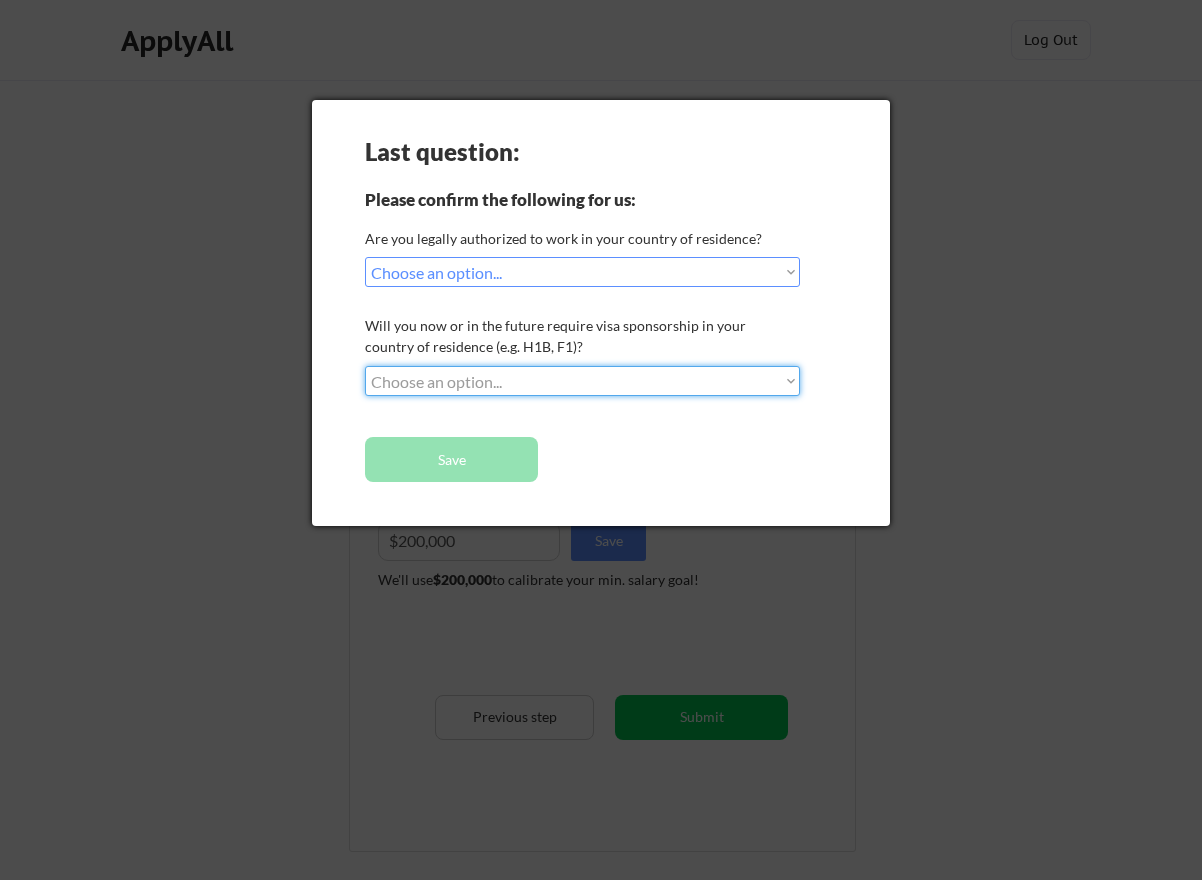 select on ""no__i_will_not_need_sponsorship"" 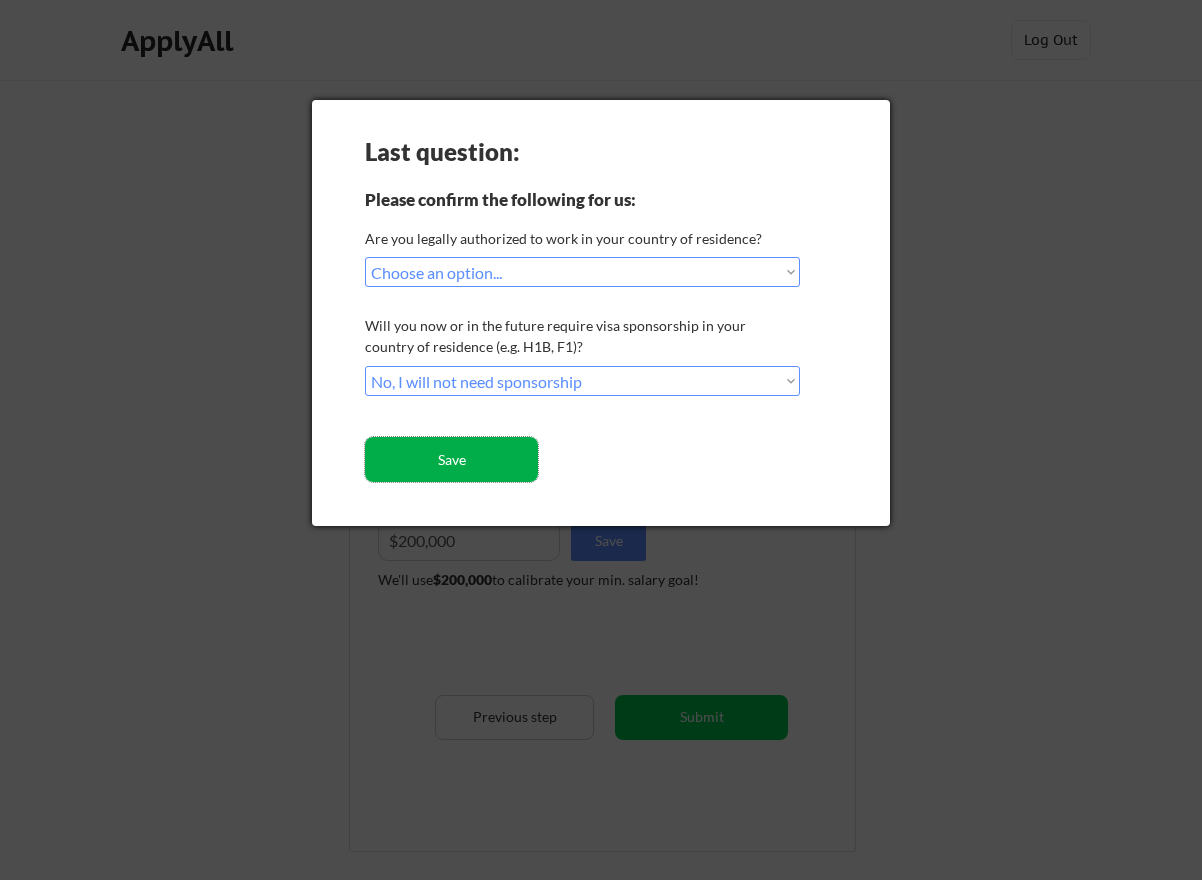click on "Save" at bounding box center (451, 459) 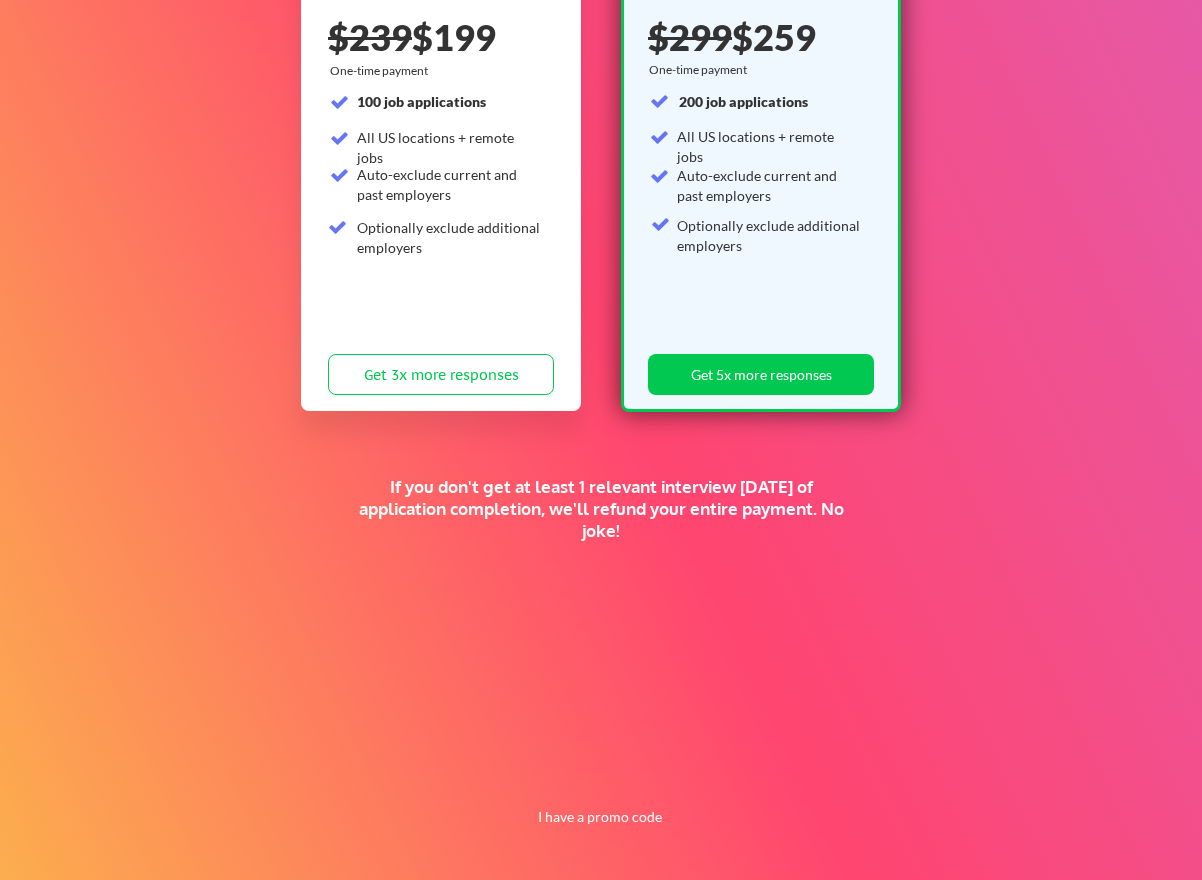 scroll, scrollTop: 0, scrollLeft: 0, axis: both 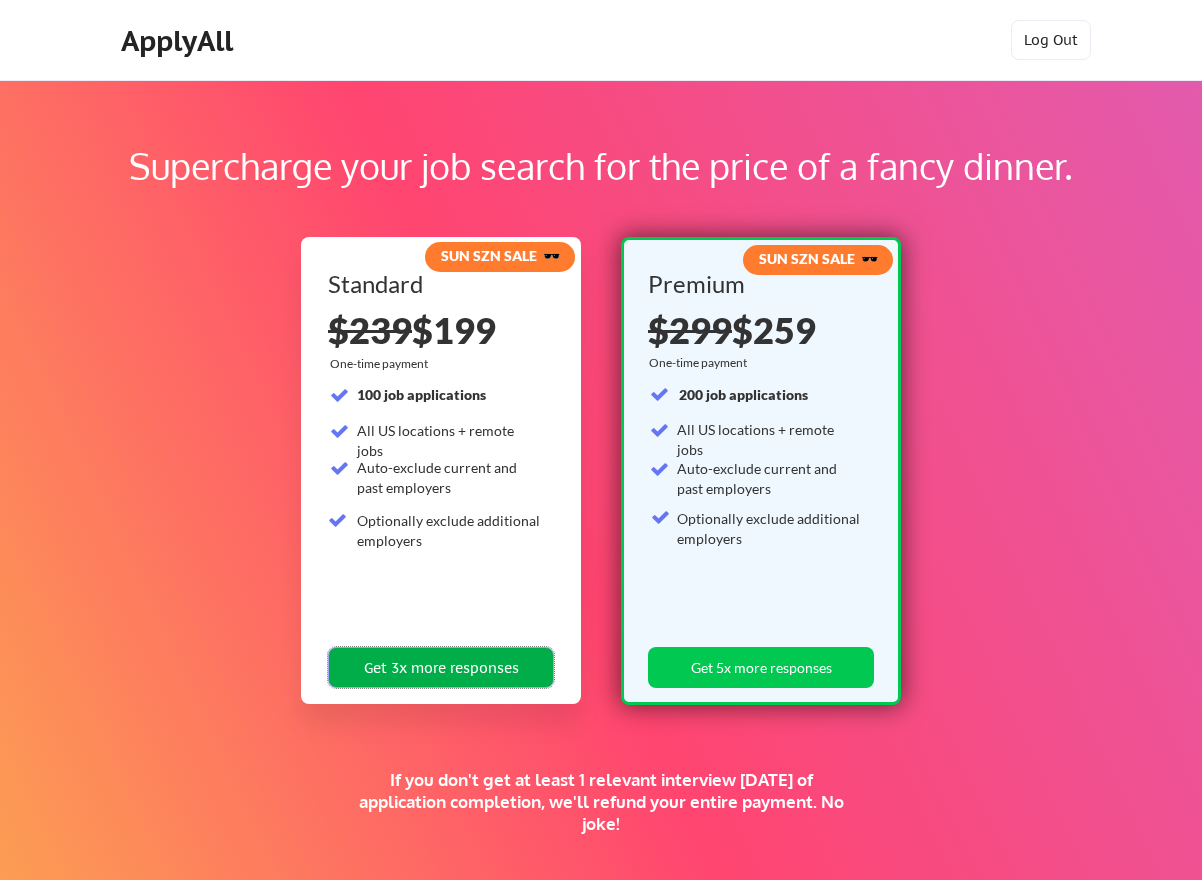 click on "Get 3x more responses" at bounding box center [441, 667] 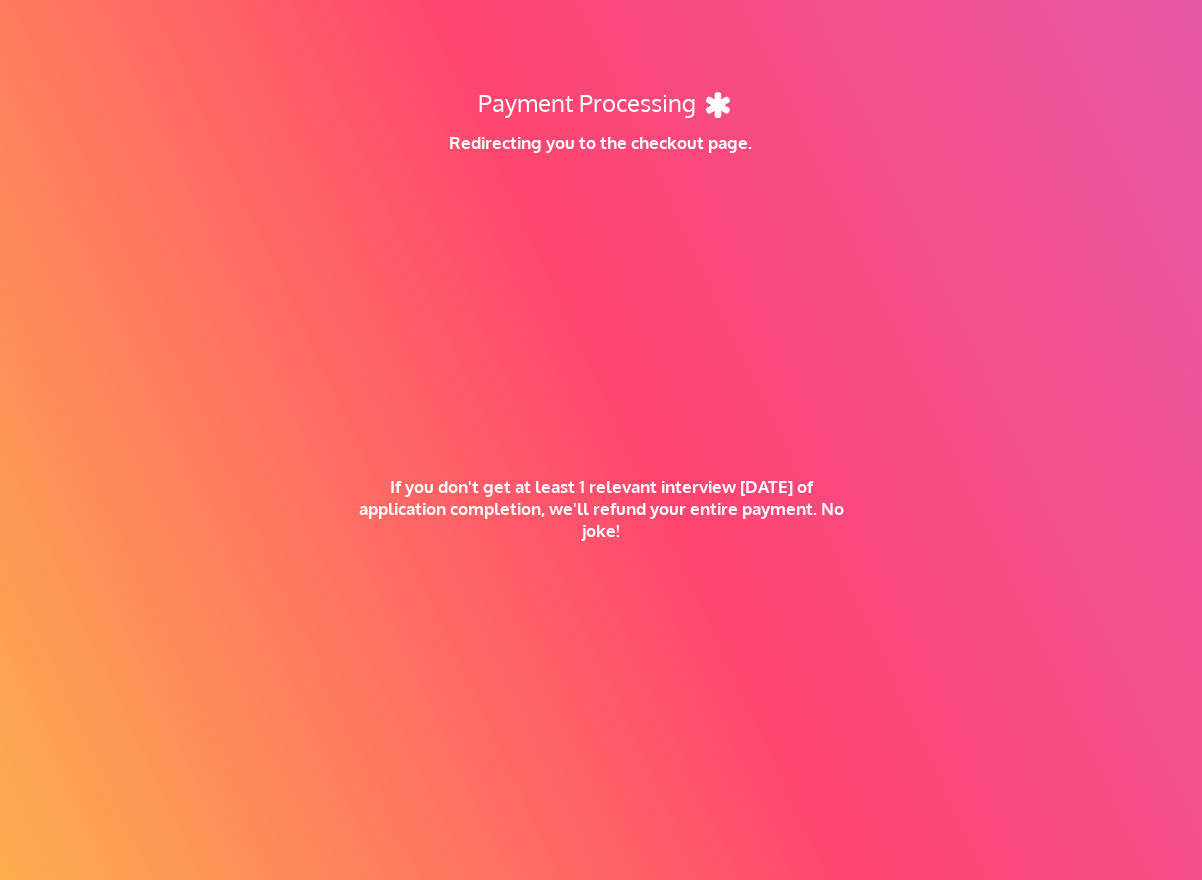 scroll, scrollTop: 0, scrollLeft: 0, axis: both 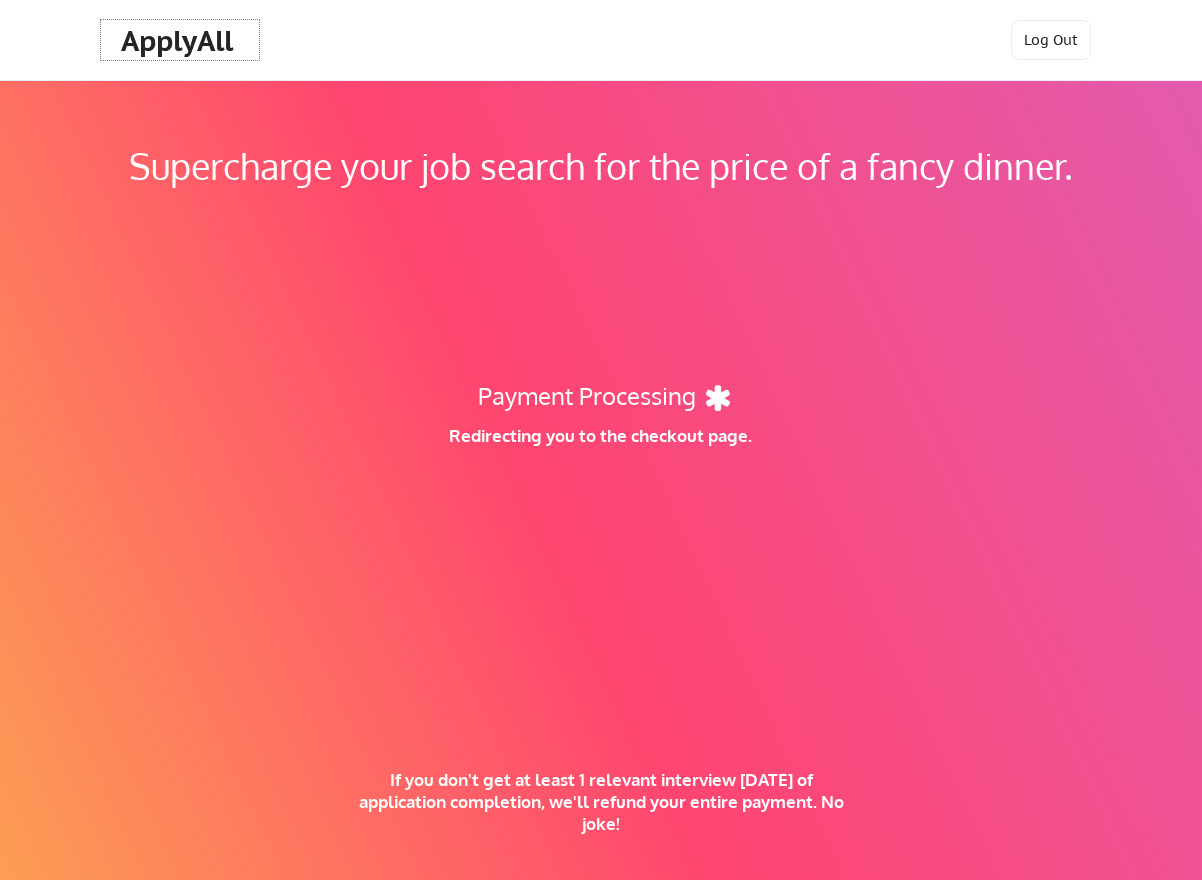 click on "ApplyAll" at bounding box center [180, 41] 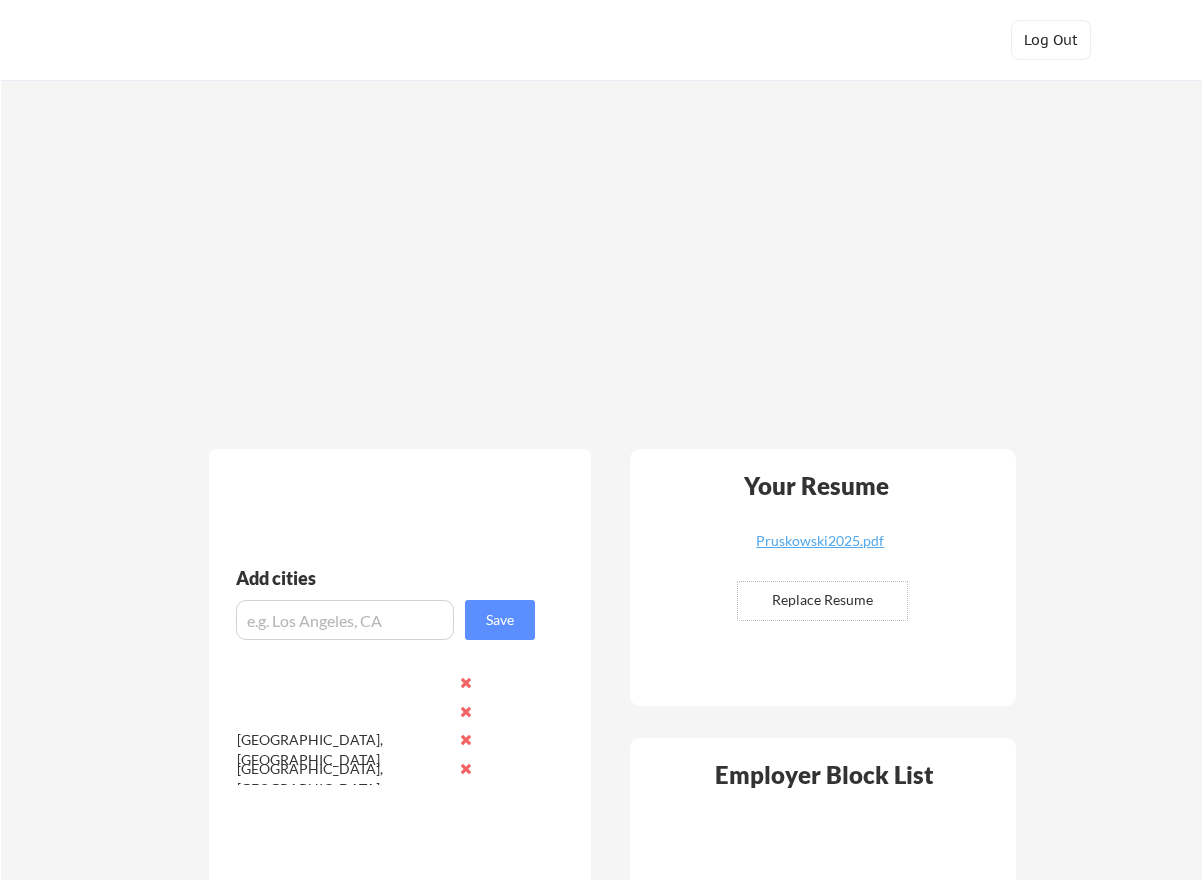 scroll, scrollTop: 0, scrollLeft: 0, axis: both 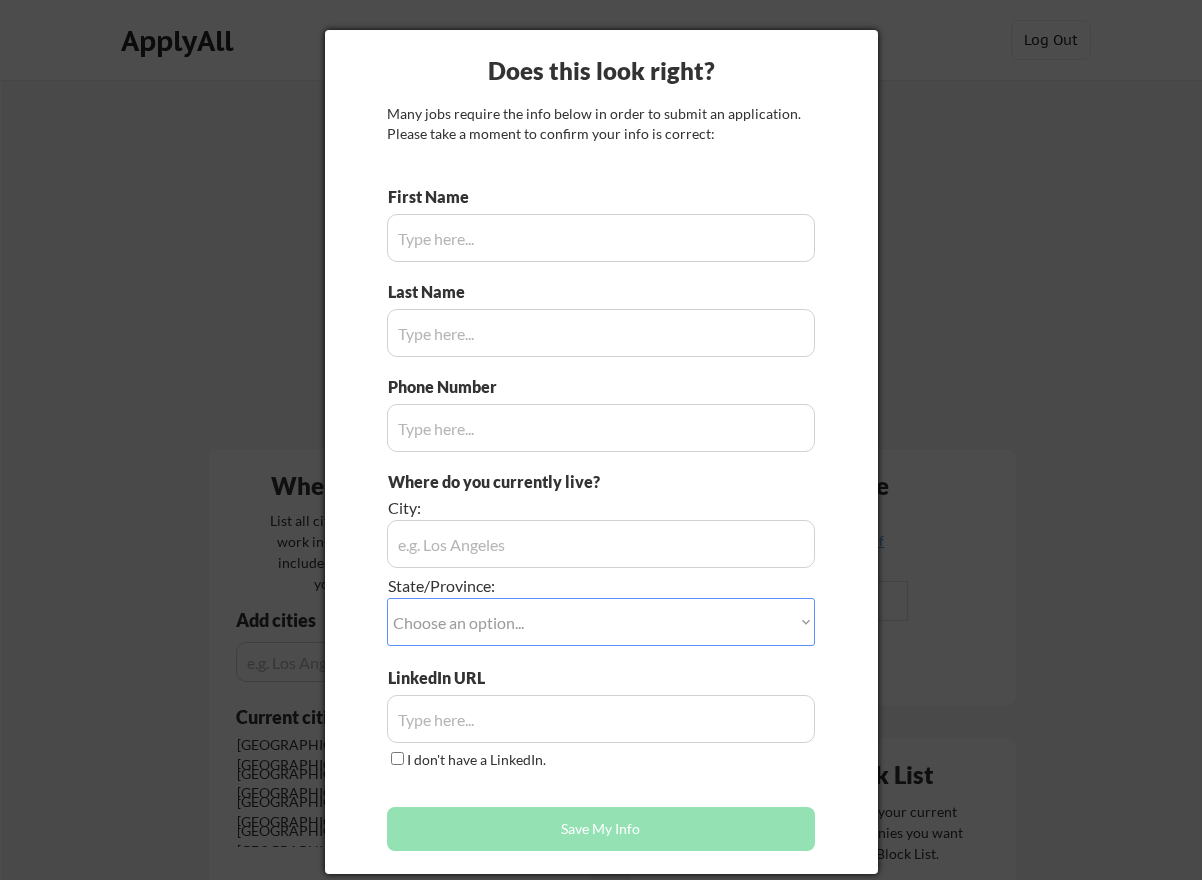 click at bounding box center (601, 440) 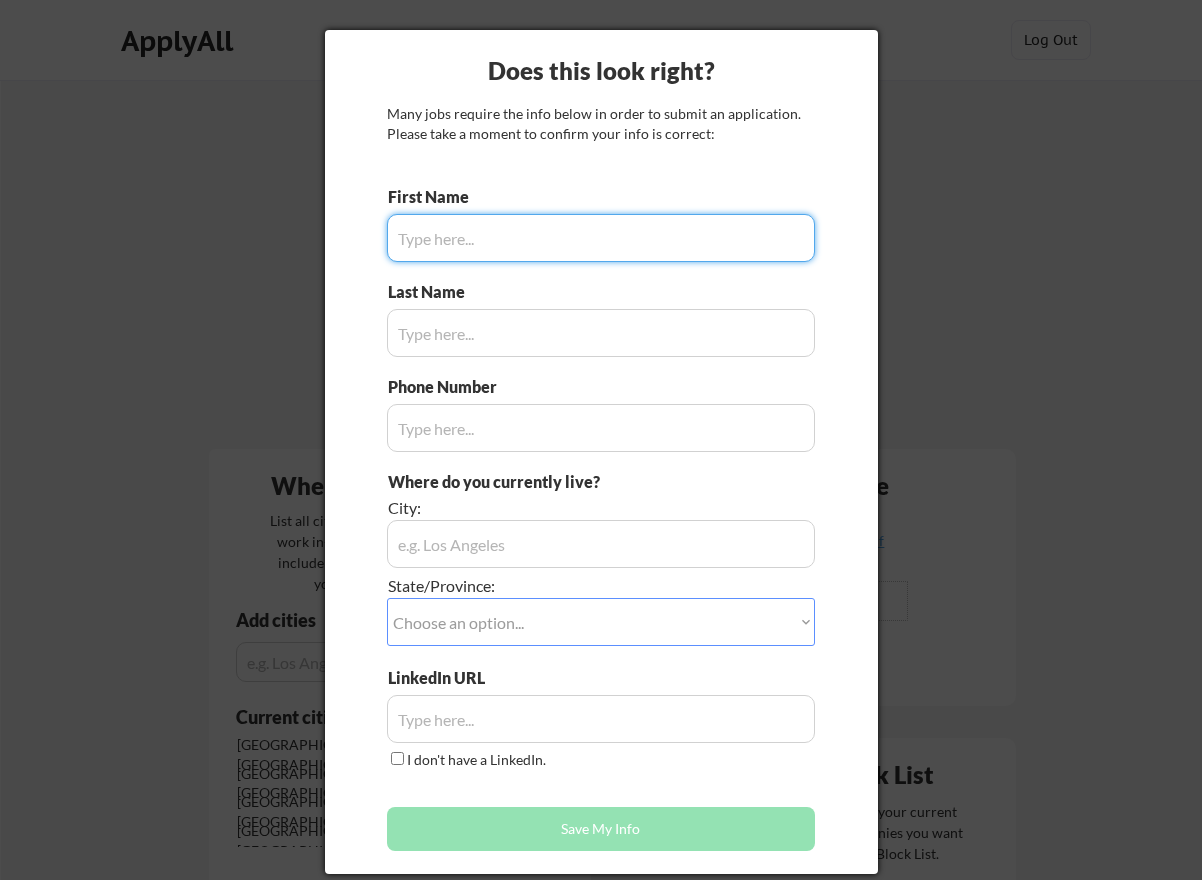 click at bounding box center (601, 238) 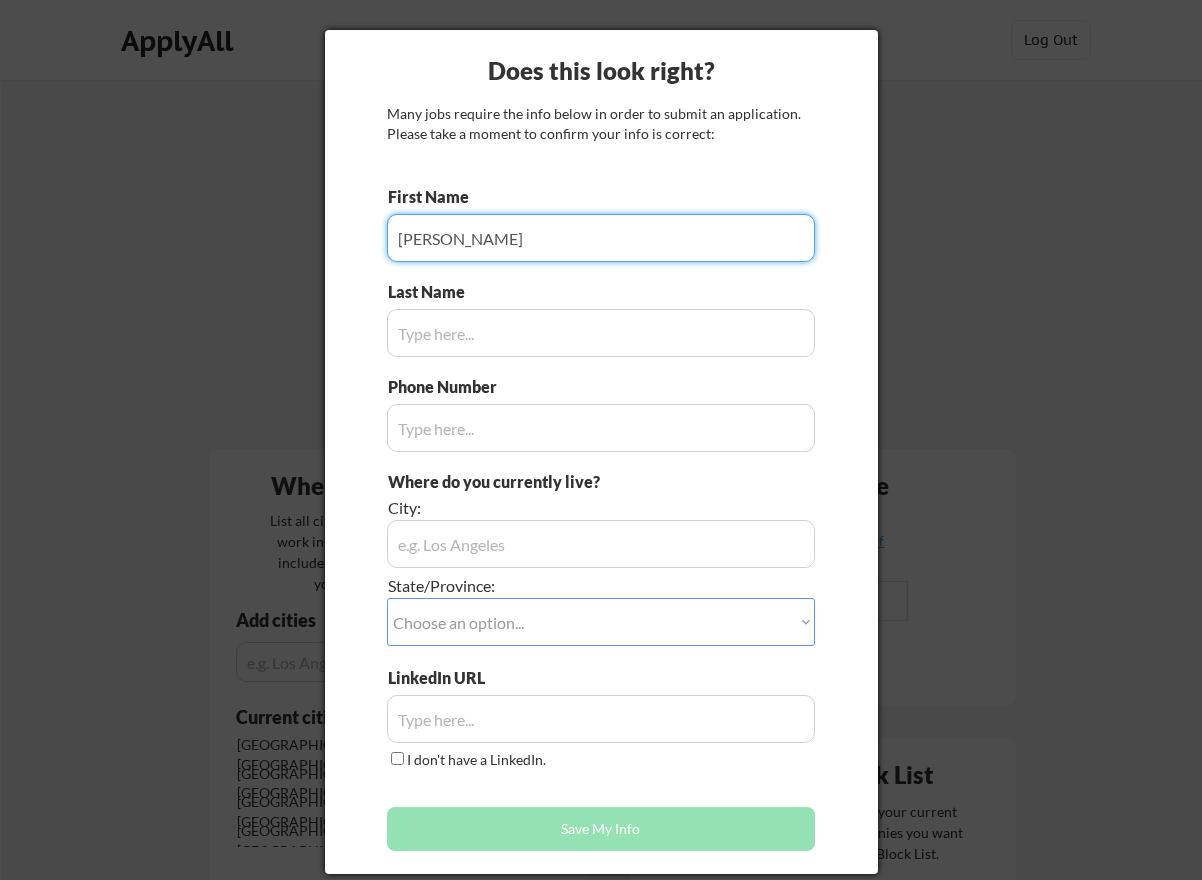 type on "Michael" 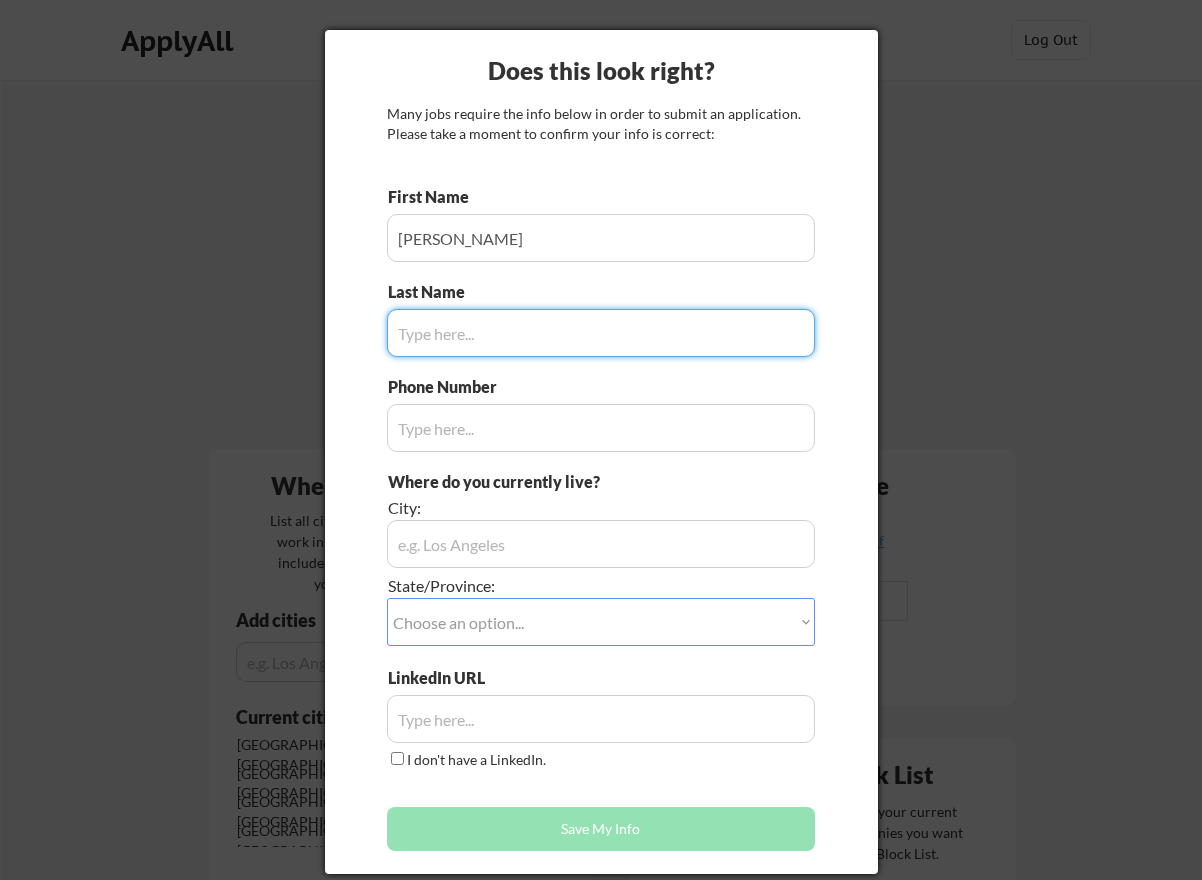 click at bounding box center [601, 333] 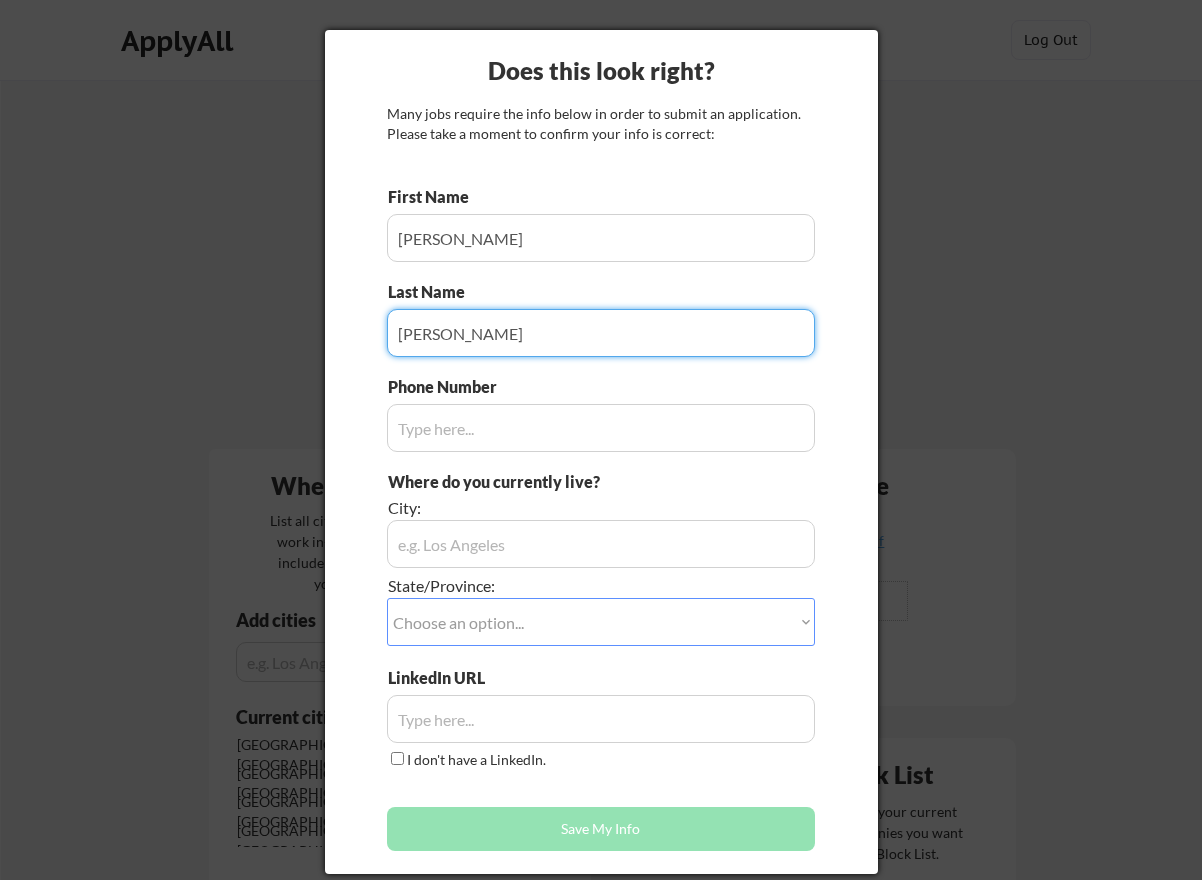 type on "Pruskowski" 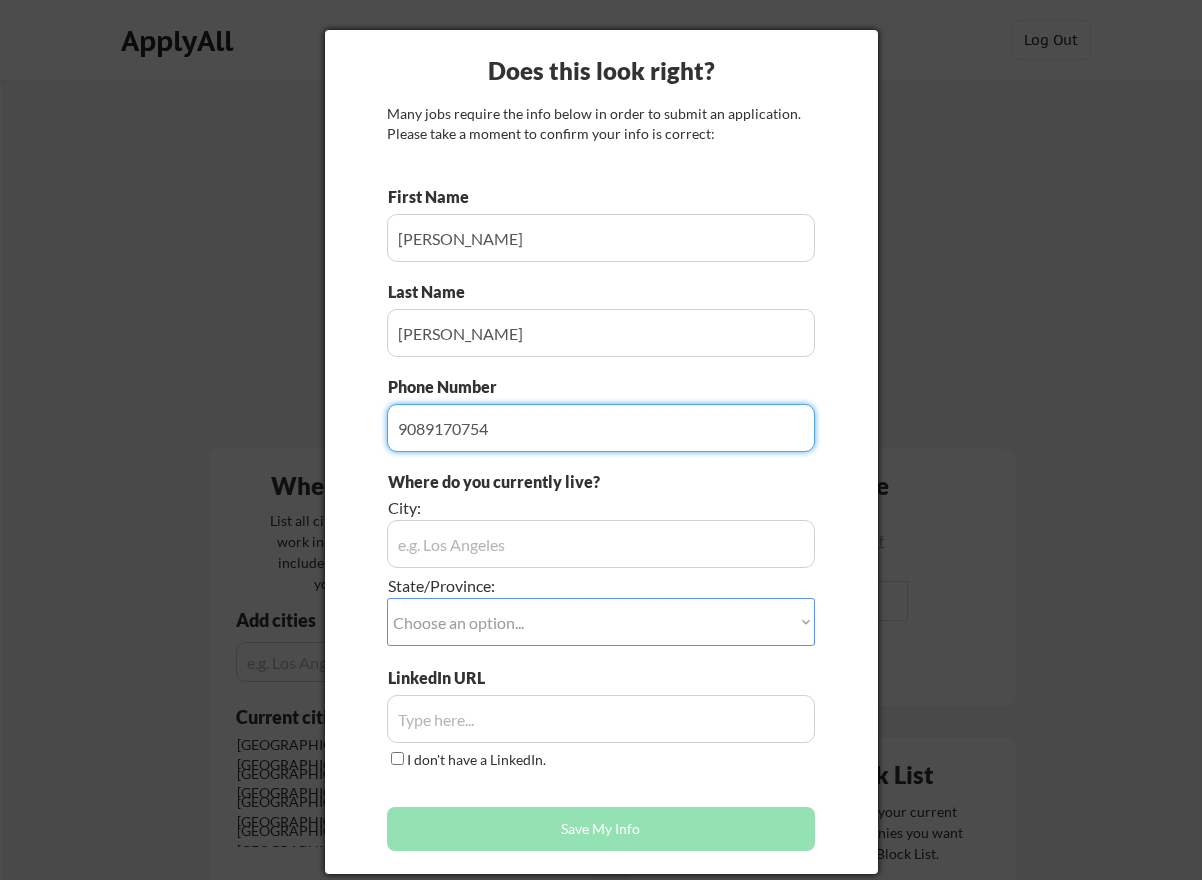 type on "9089170754" 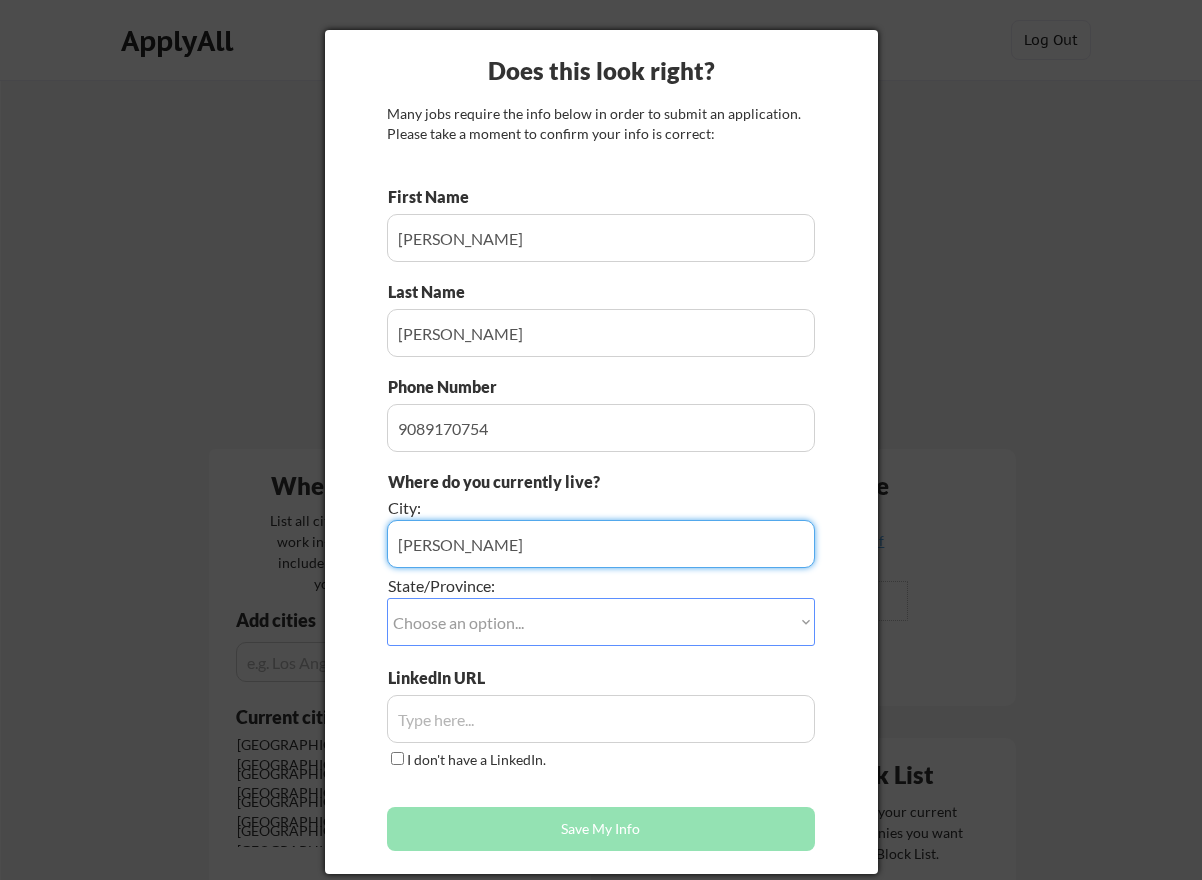 type on "Warren" 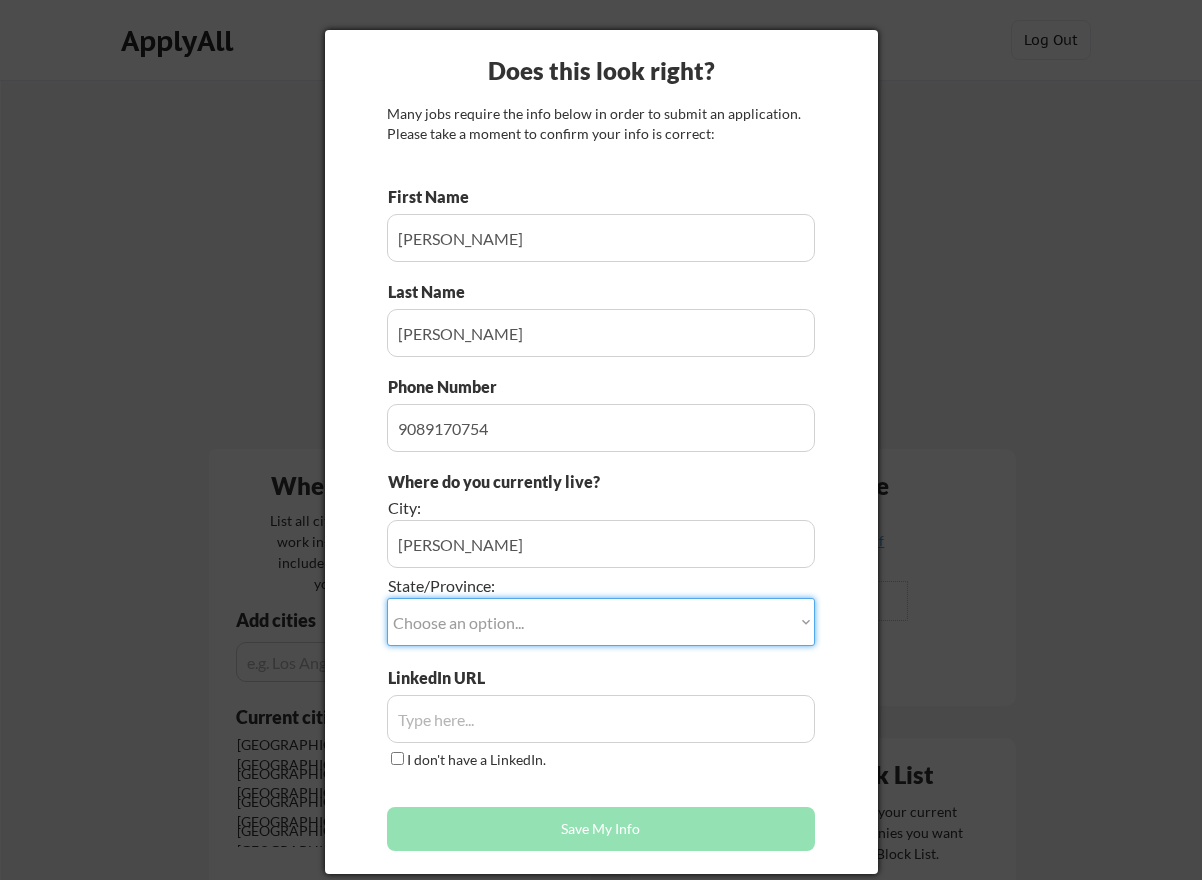 select on ""New Jersey"" 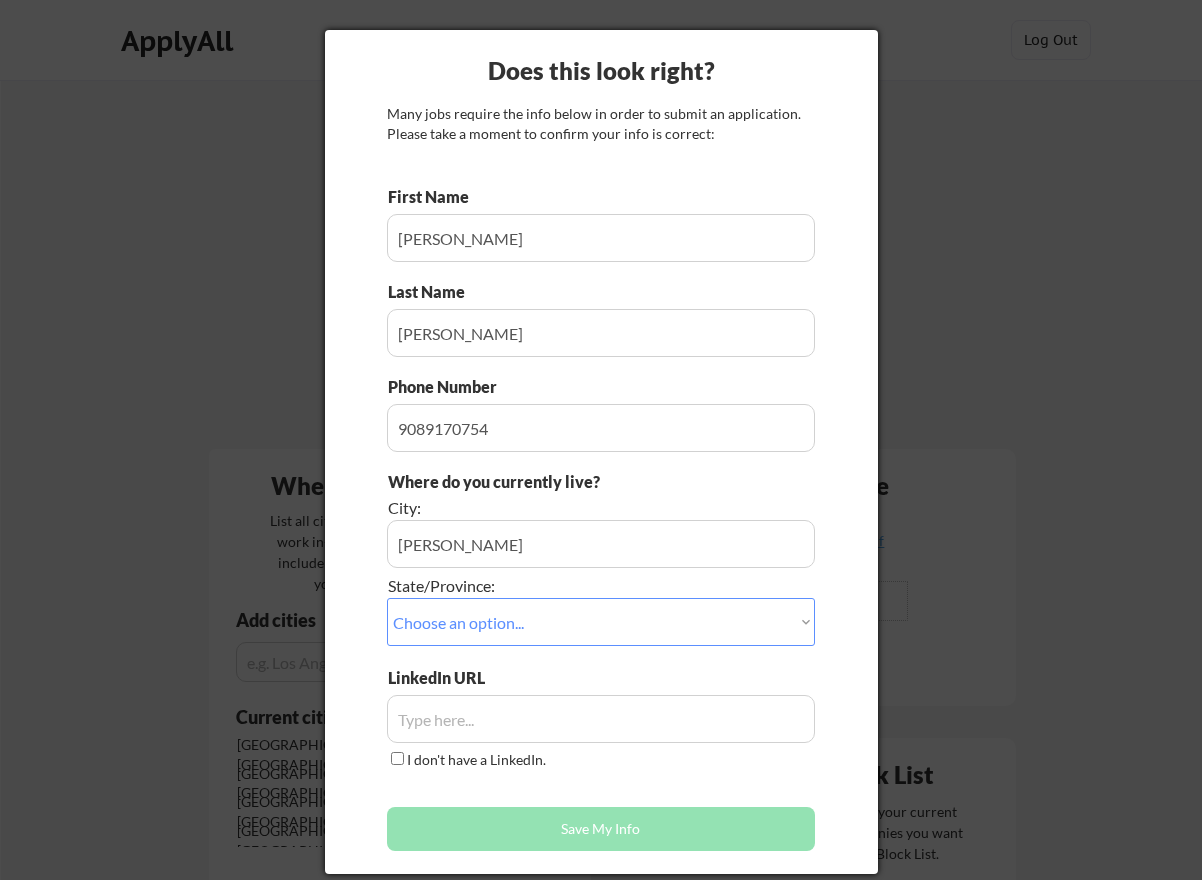 click at bounding box center (601, 719) 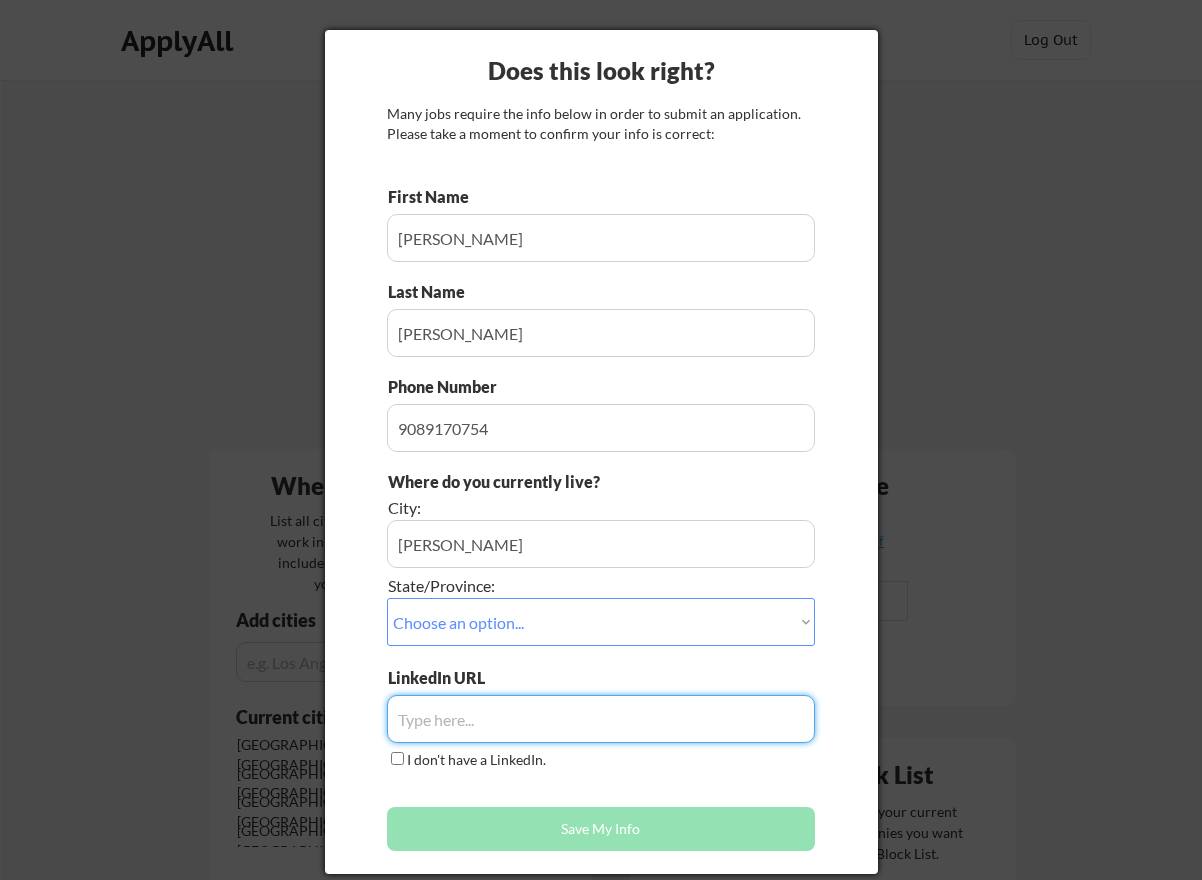 paste on "https://www.linkedin.com/in/mpruskowski/" 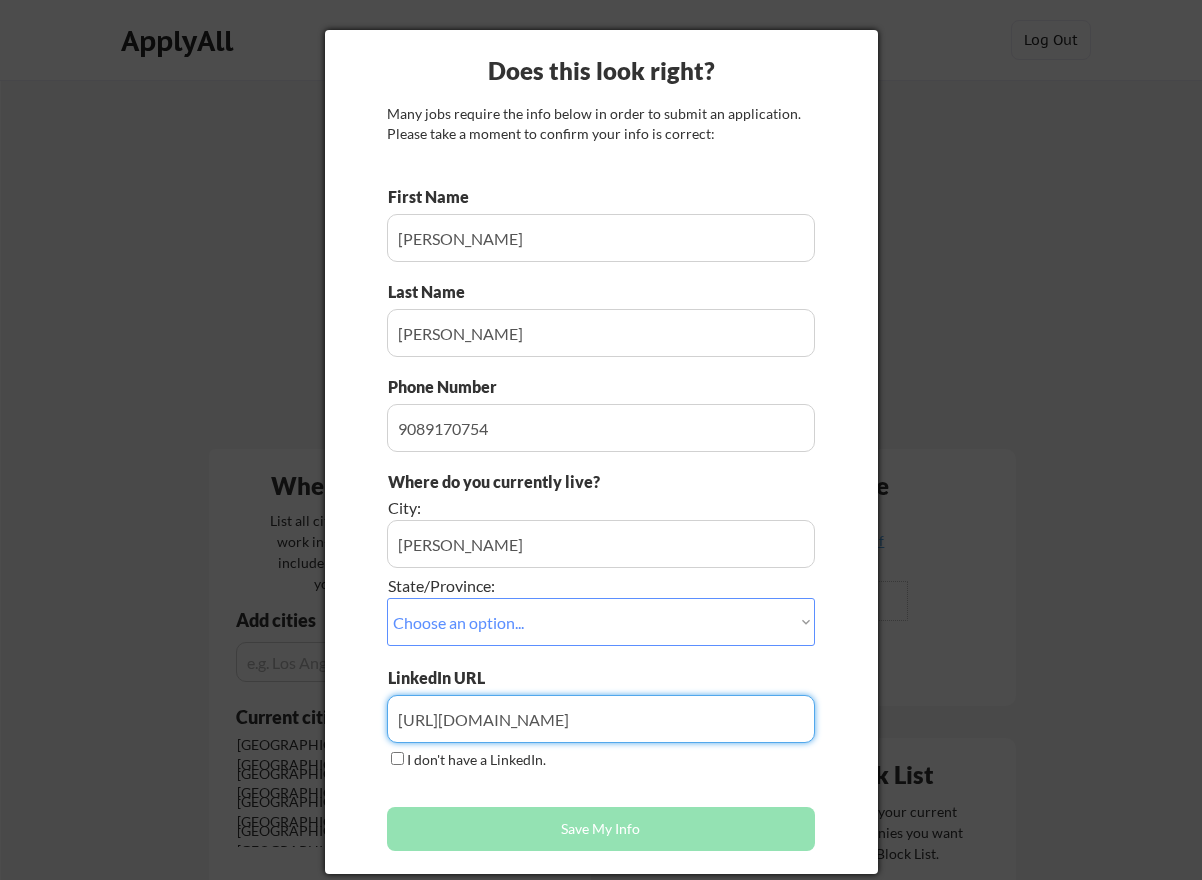type on "https://www.linkedin.com/in/mpruskowski/" 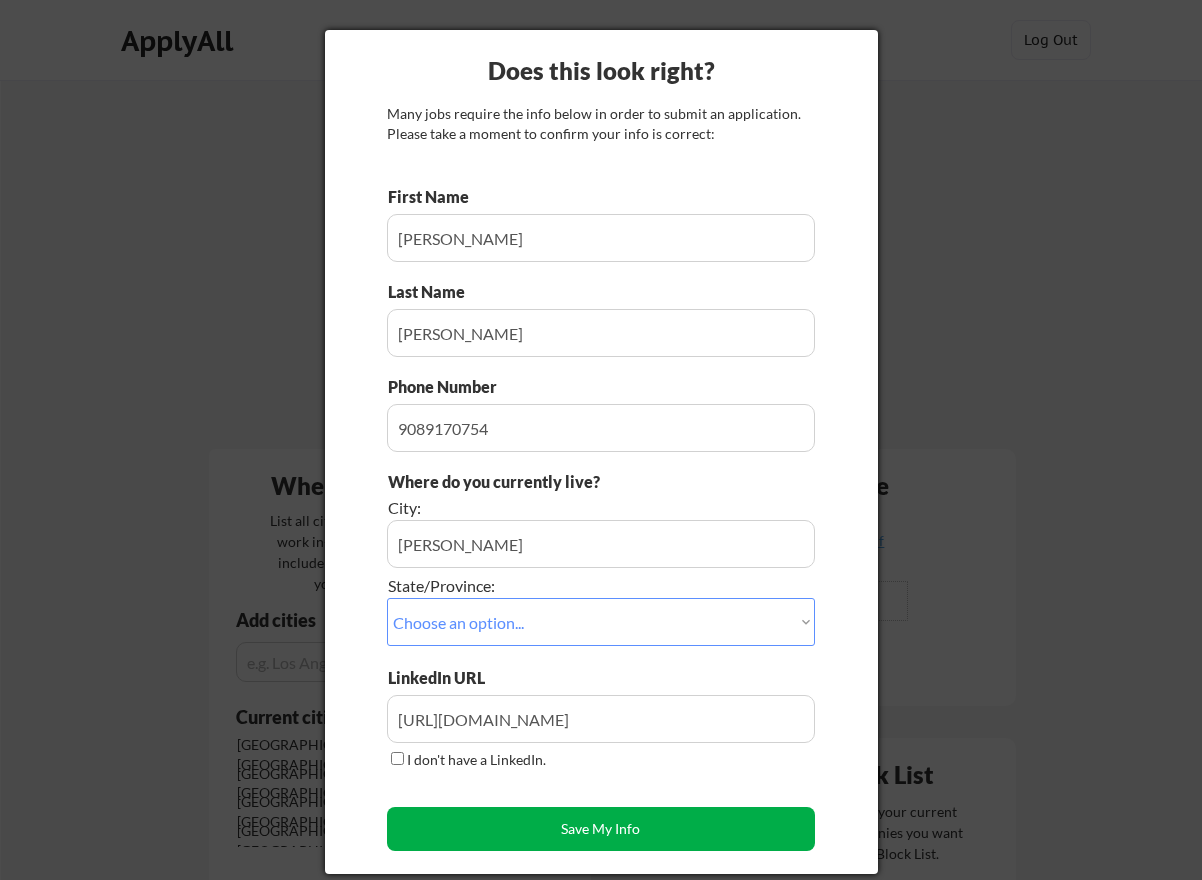 click on "Save My Info" at bounding box center (601, 829) 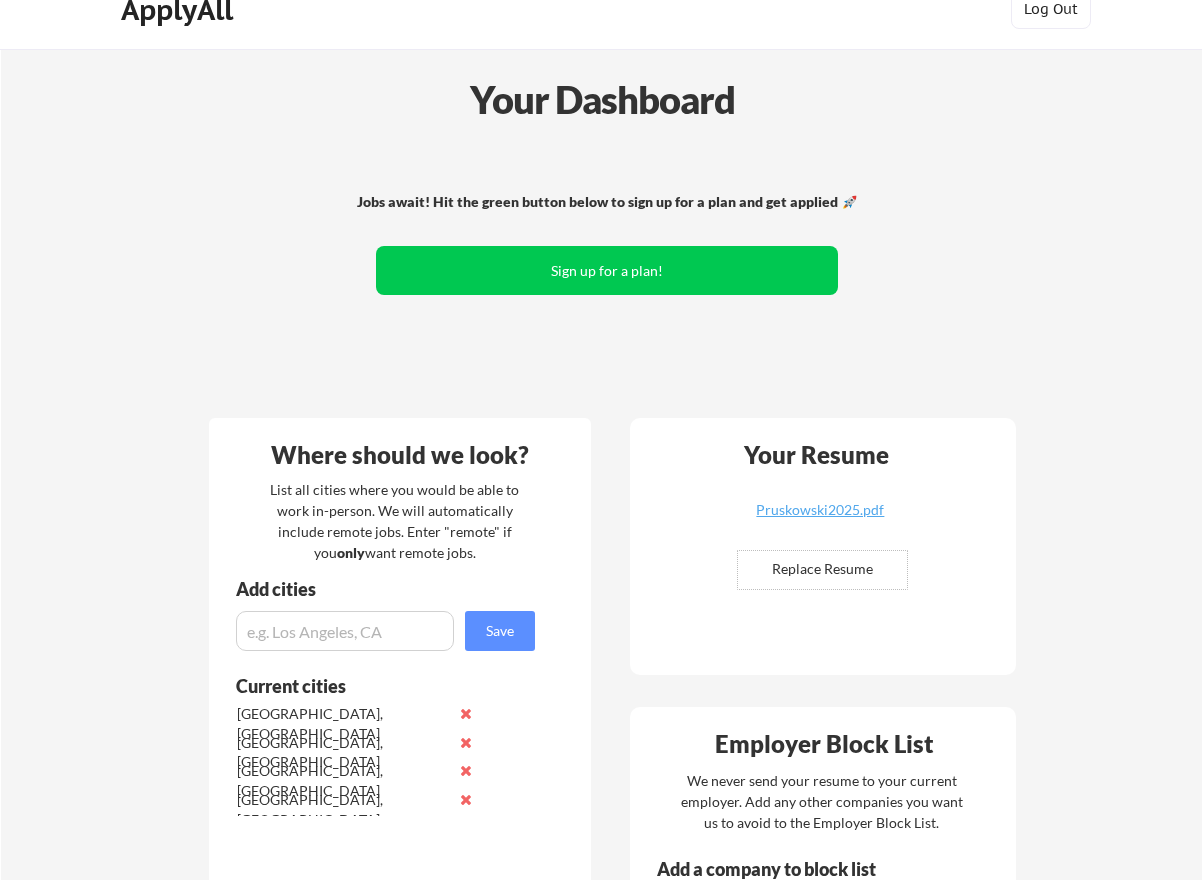 scroll, scrollTop: 0, scrollLeft: 0, axis: both 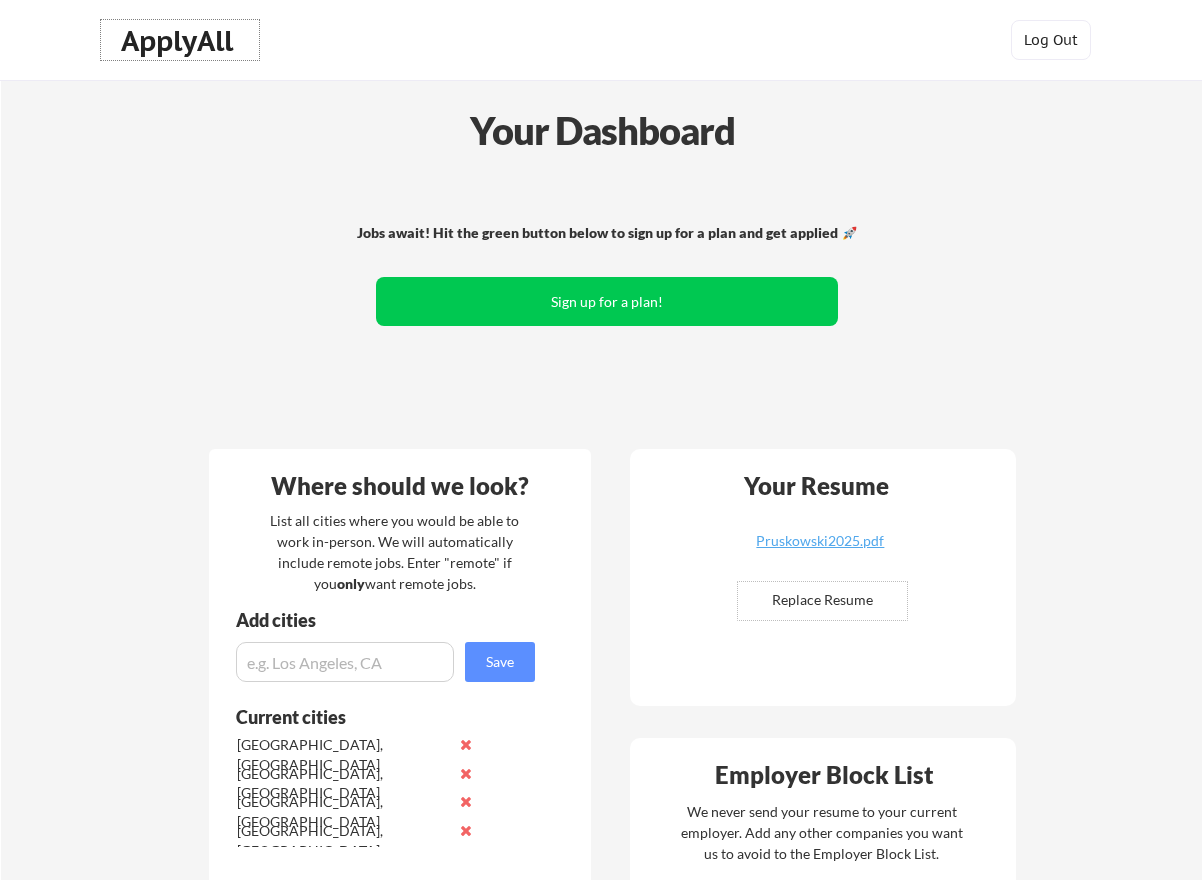 click on "ApplyAll" at bounding box center (180, 41) 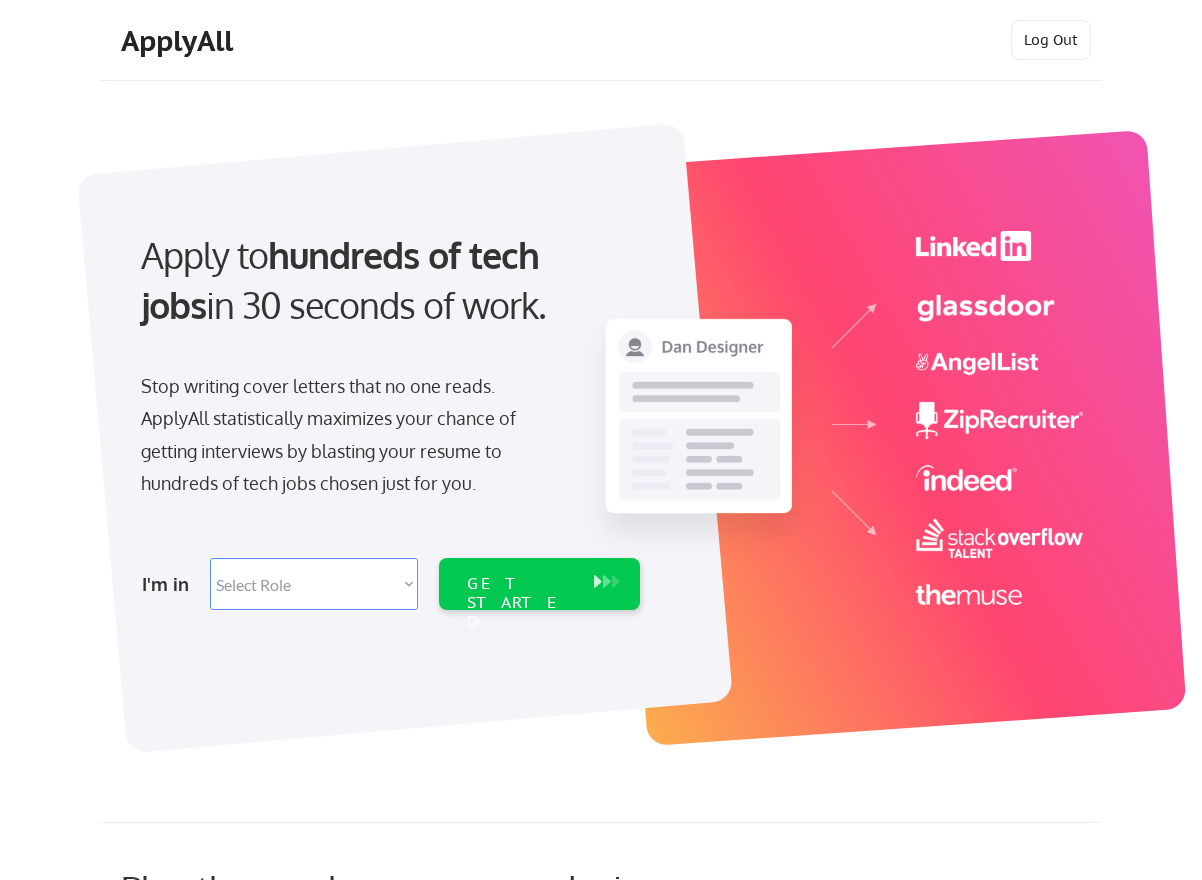 scroll, scrollTop: 0, scrollLeft: 0, axis: both 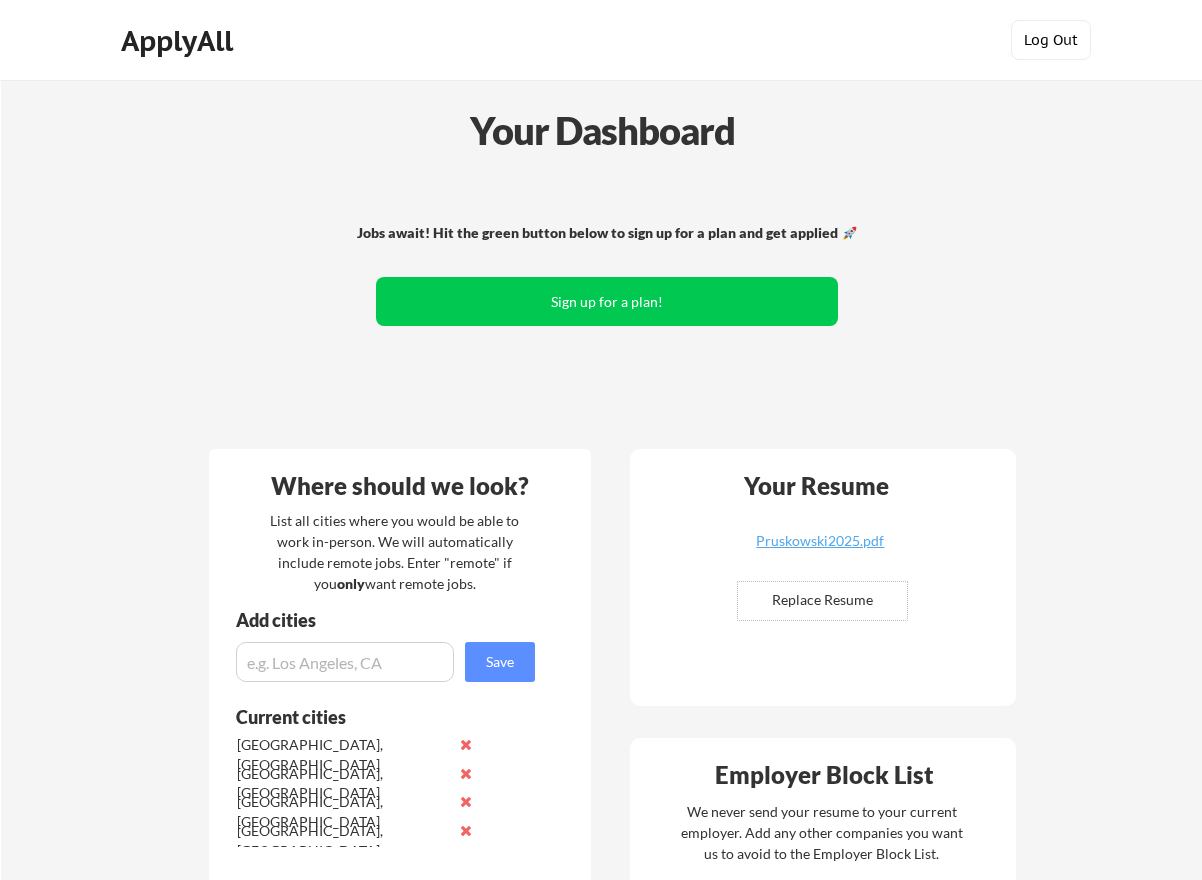 click on "Log Out" at bounding box center (1051, 40) 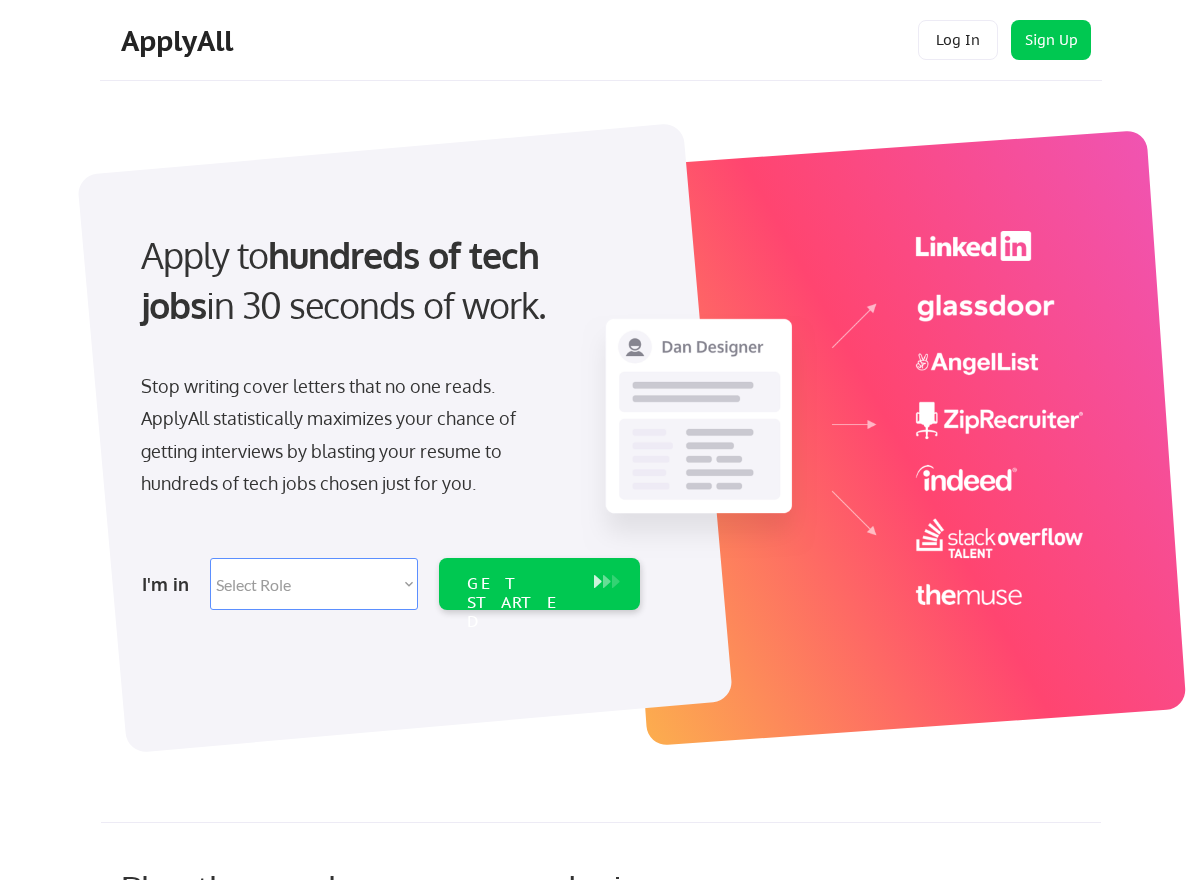 scroll, scrollTop: 0, scrollLeft: 0, axis: both 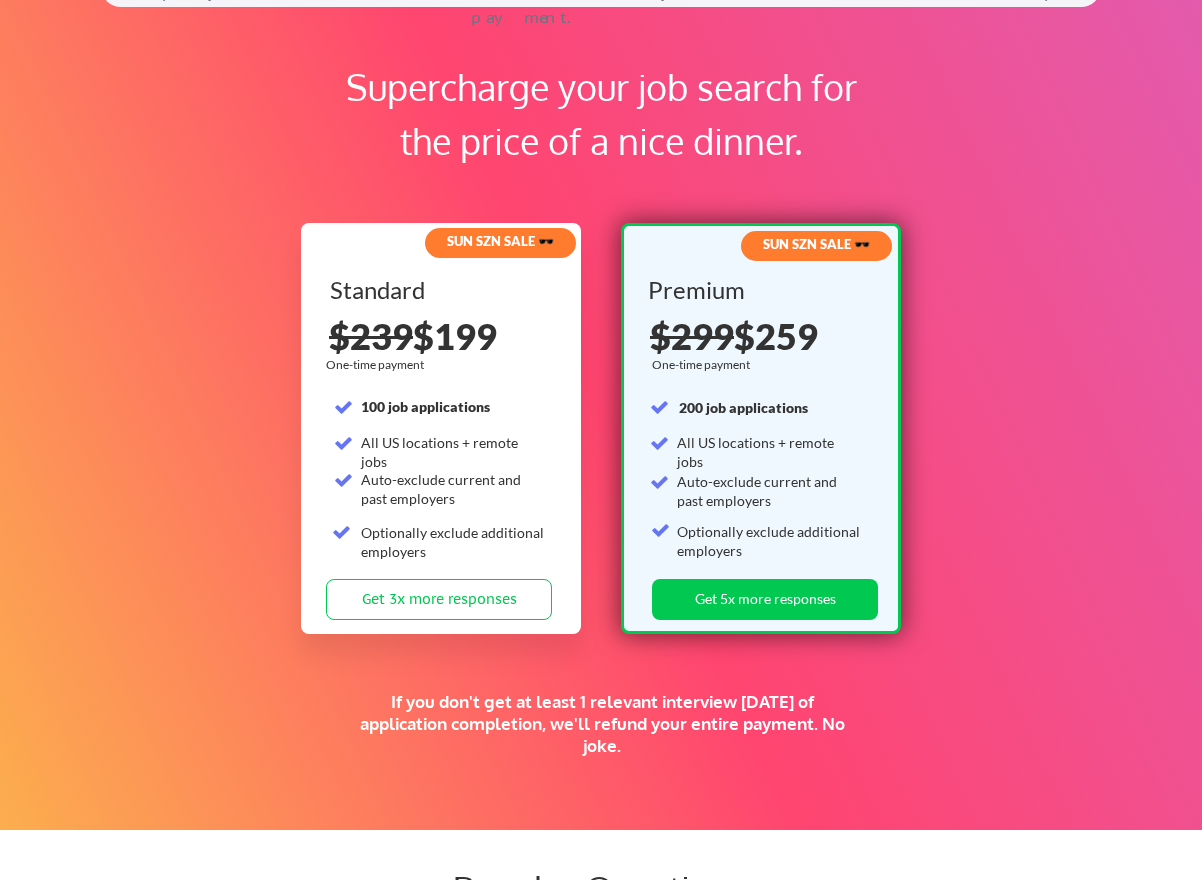click on "Supercharge your job search for the price of a nice dinner.  SUN SZN SALE 🕶️  Standard 100 job applications All US locations + remote jobs Auto-exclude current and past employers Optionally exclude additional employers
$239  $199 One-time payment Get 3x more responses  SUN SZN SALE 🕶️  Premium One-time payment 200 job applications All US locations + remote jobs Auto-exclude current and past employers Optionally exclude additional employers
$299  $259 Get 5x more responses If you don't get at least 1 relevant interview within 1 month of application completion, we'll refund your entire payment. No joke." at bounding box center (601, 404) 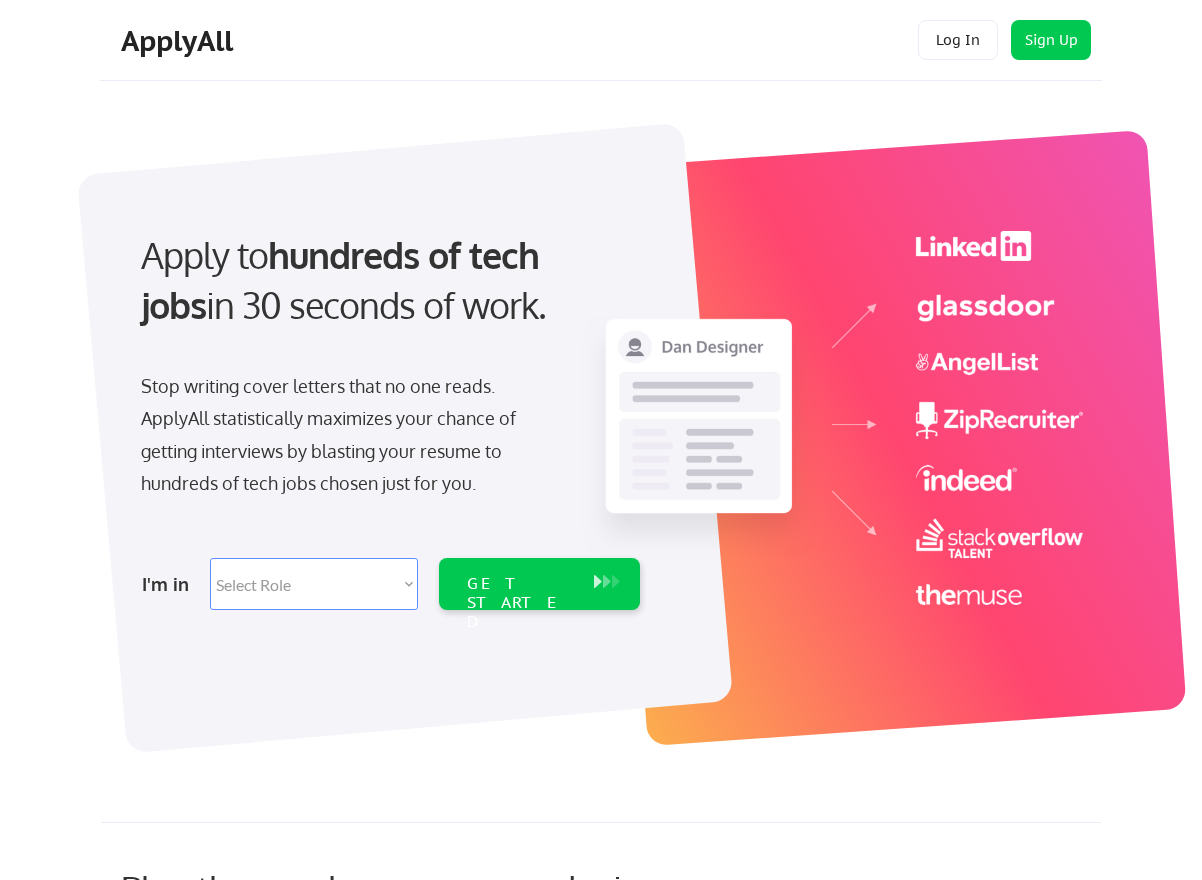 scroll, scrollTop: 0, scrollLeft: 0, axis: both 